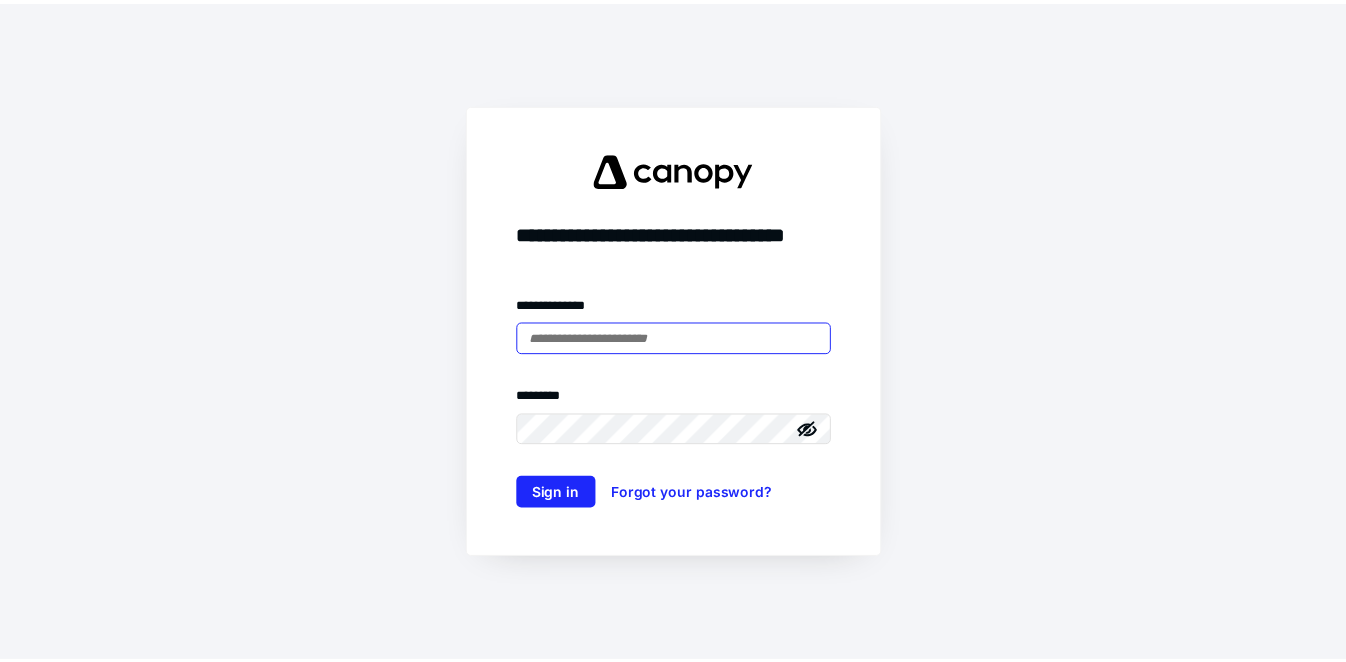 scroll, scrollTop: 0, scrollLeft: 0, axis: both 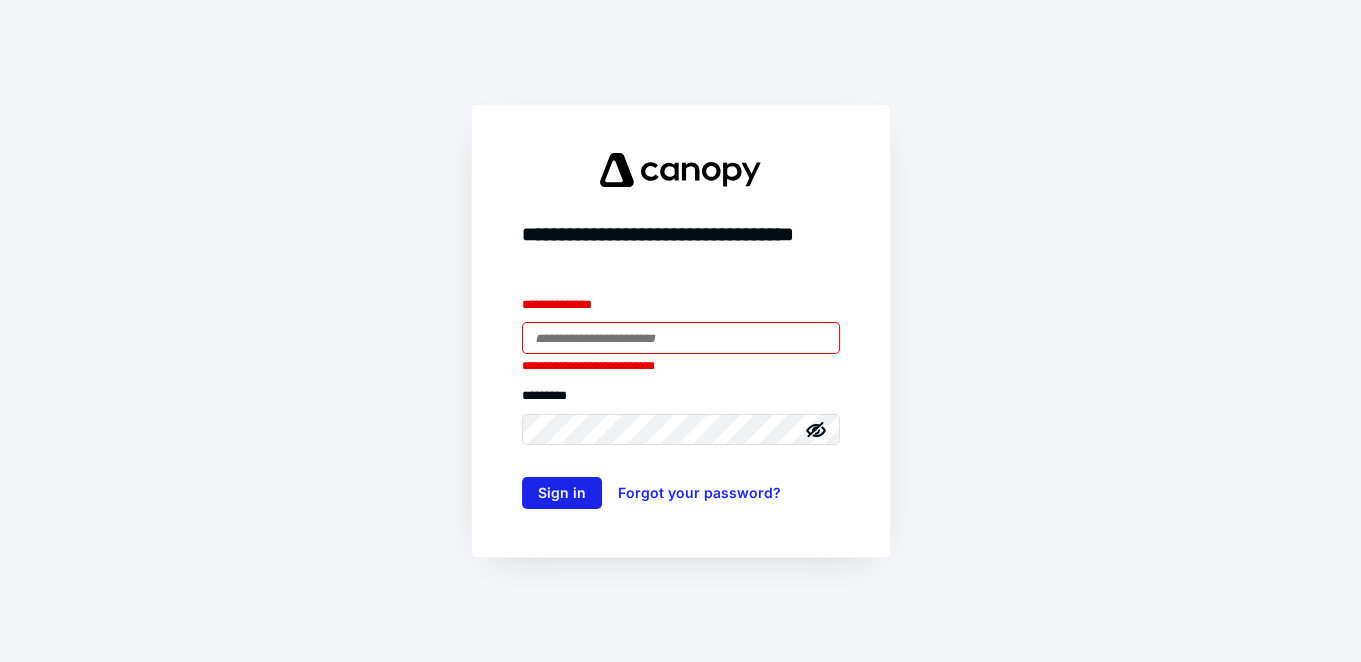 type on "**********" 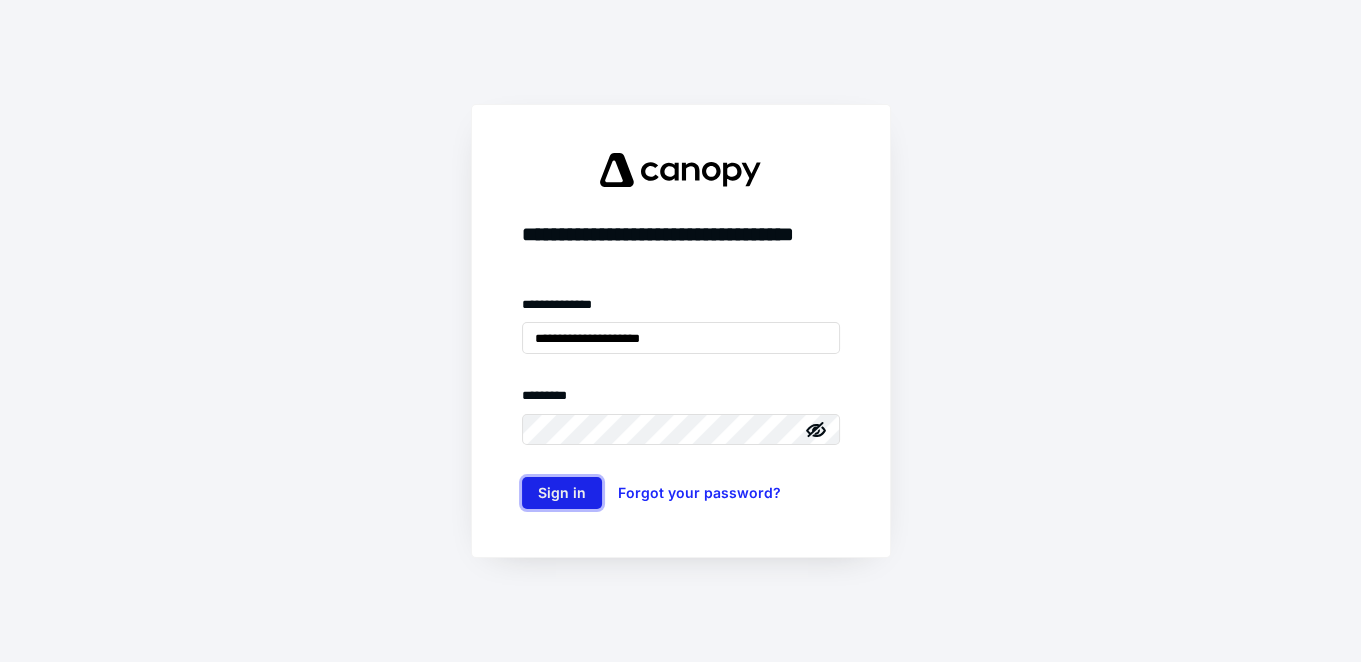 click on "Sign in" at bounding box center [562, 493] 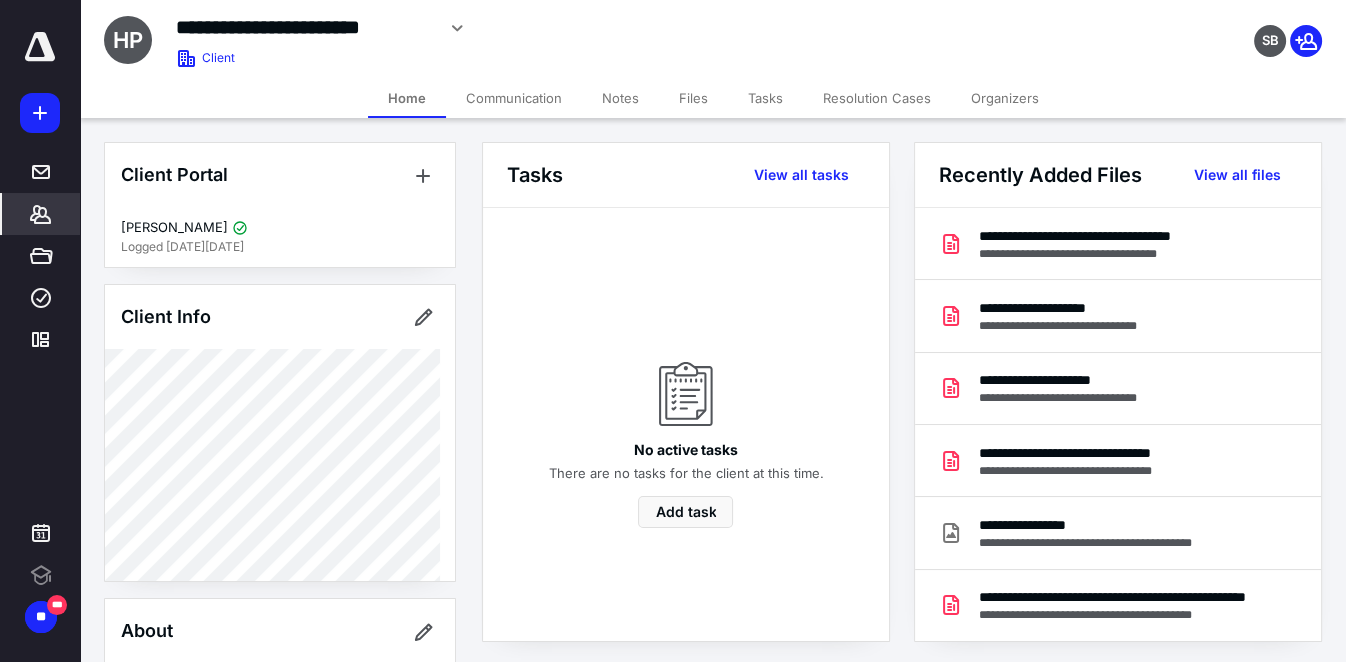 scroll, scrollTop: 0, scrollLeft: 0, axis: both 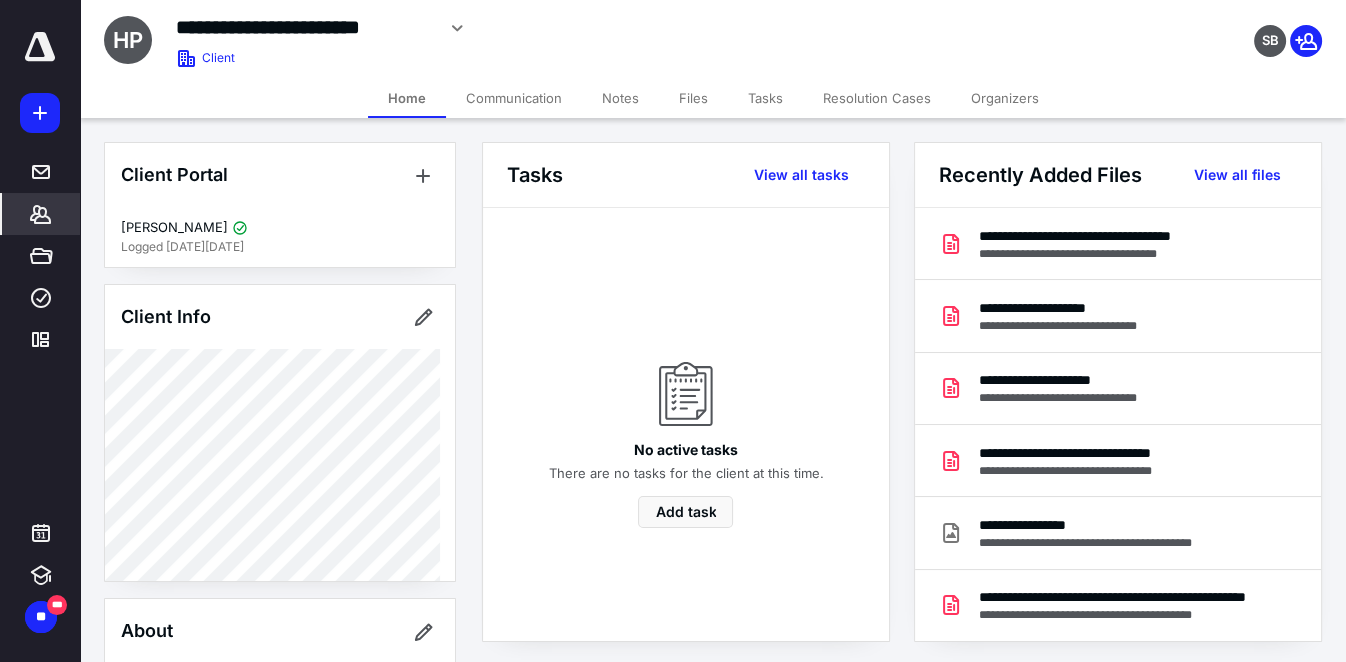 click 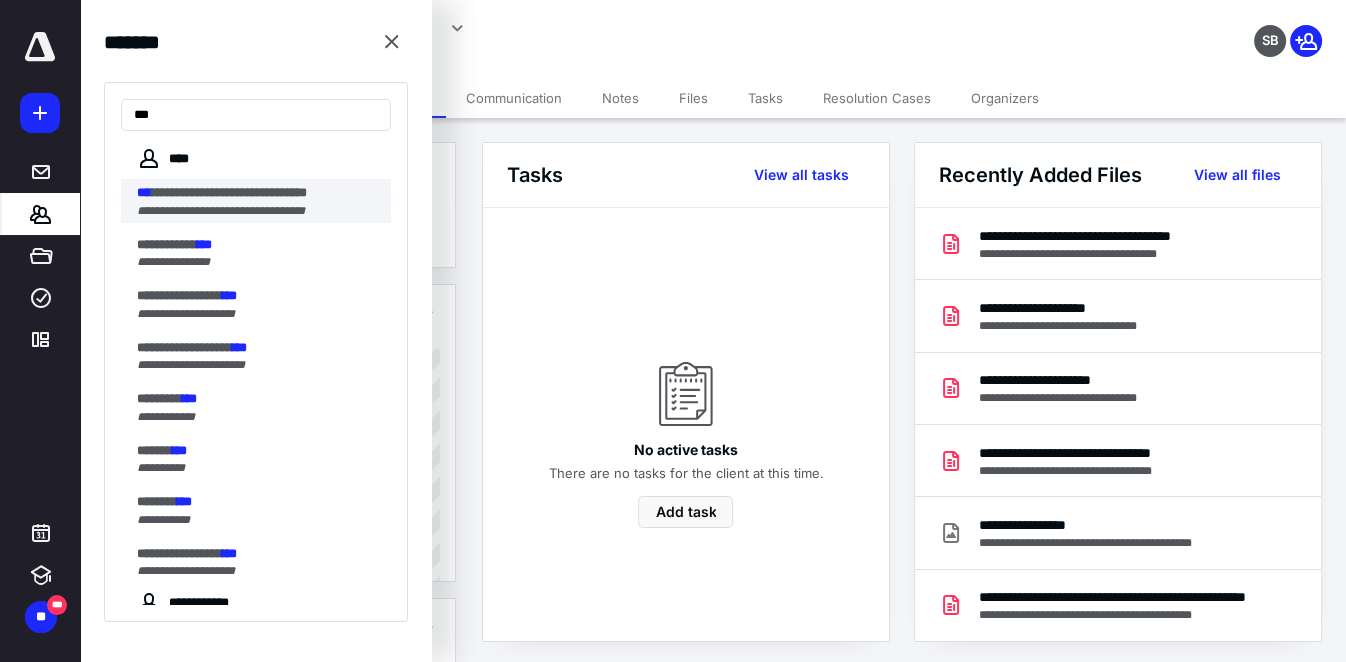 type on "***" 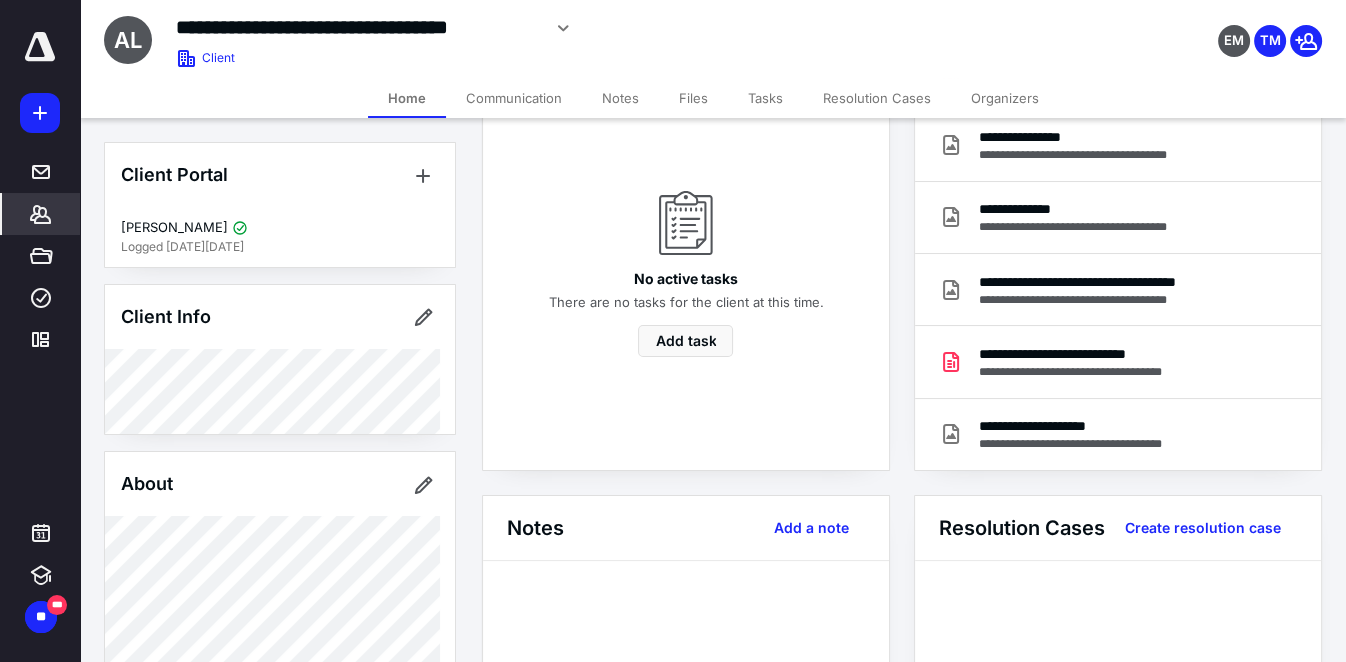 scroll, scrollTop: 0, scrollLeft: 0, axis: both 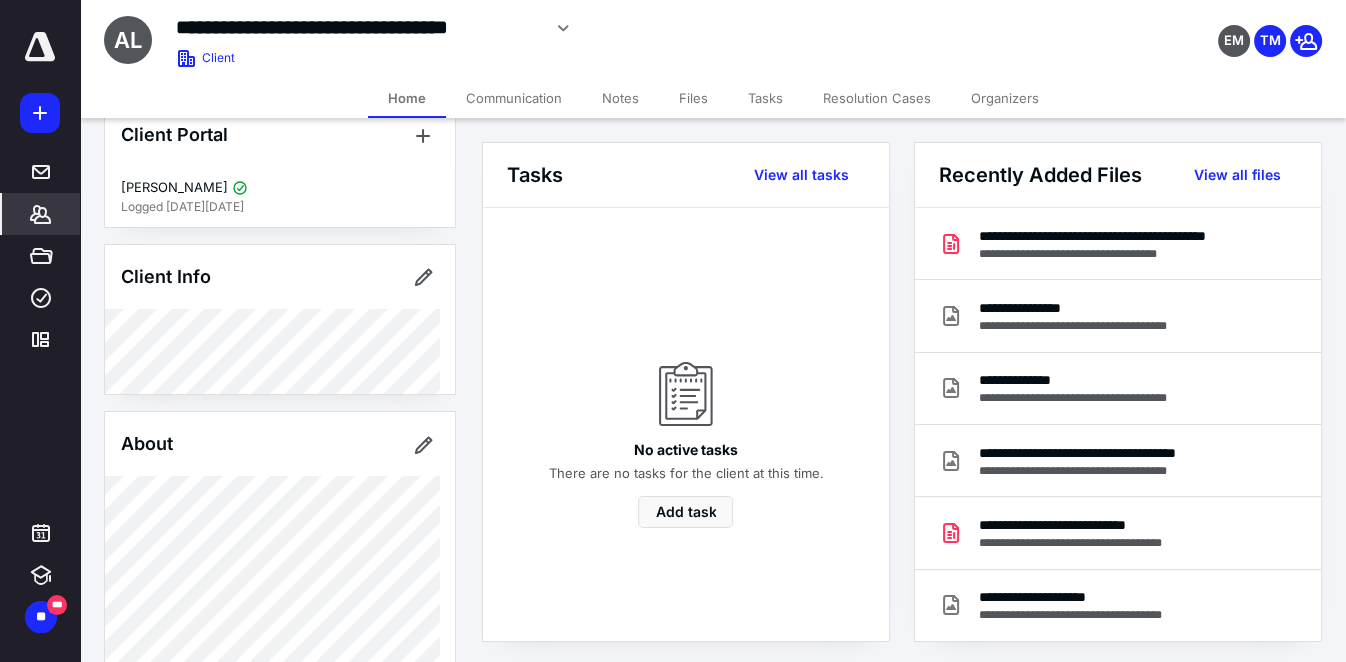 click on "Files" at bounding box center [693, 98] 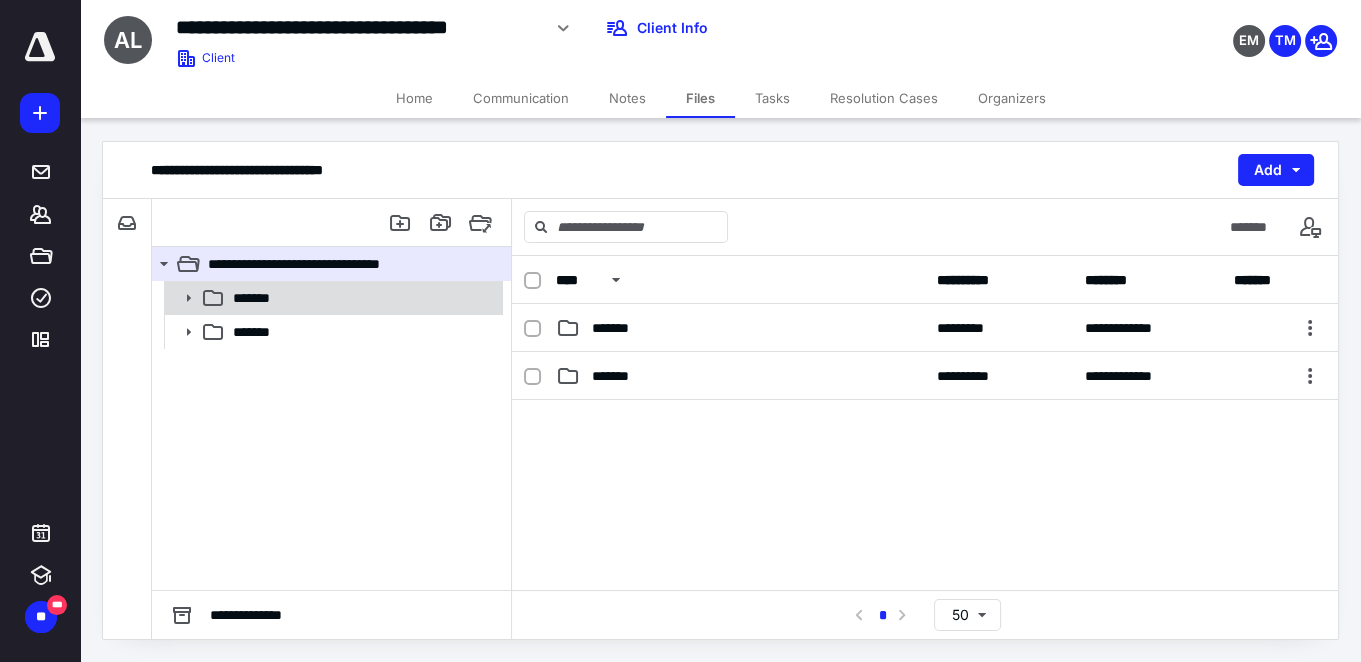 click 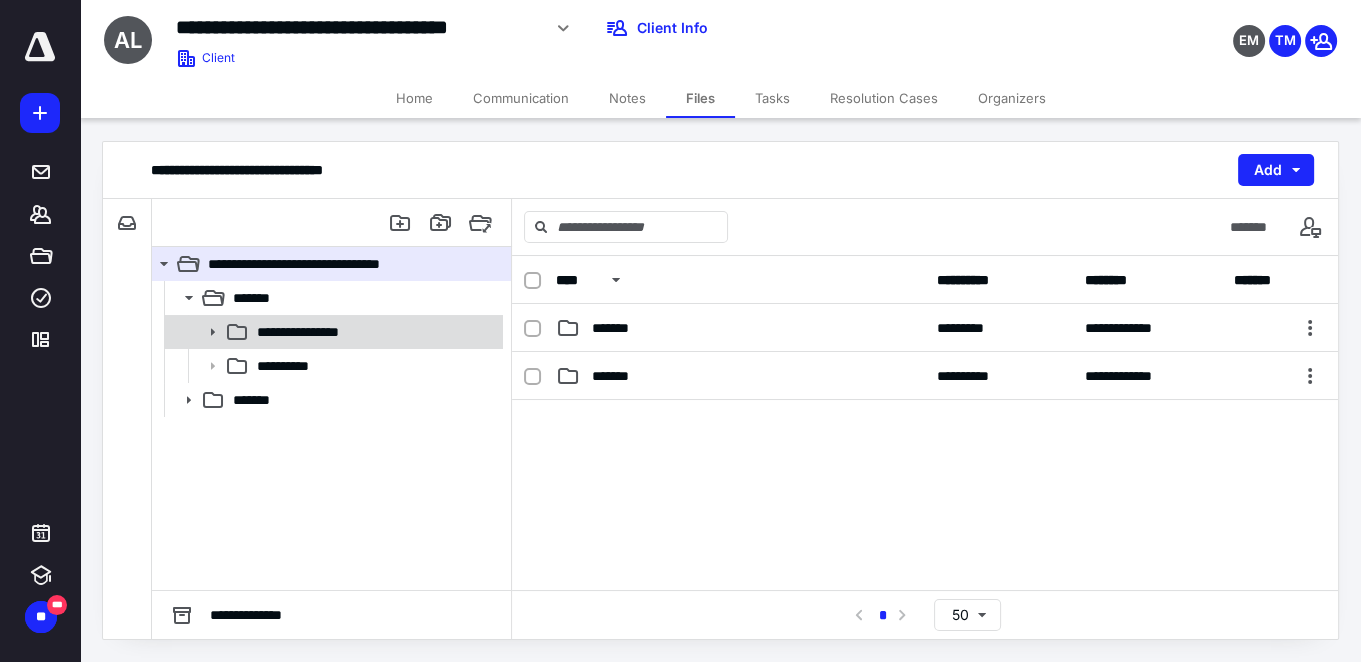 click 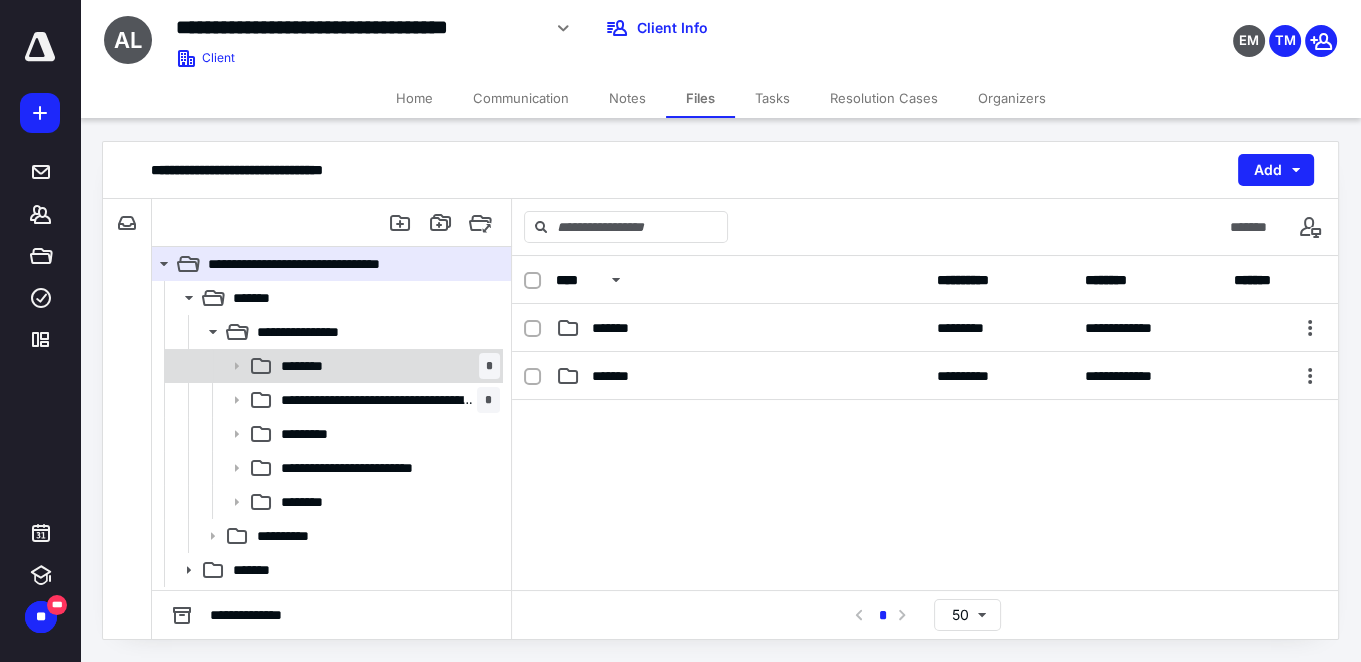 click on "******** *" at bounding box center [386, 366] 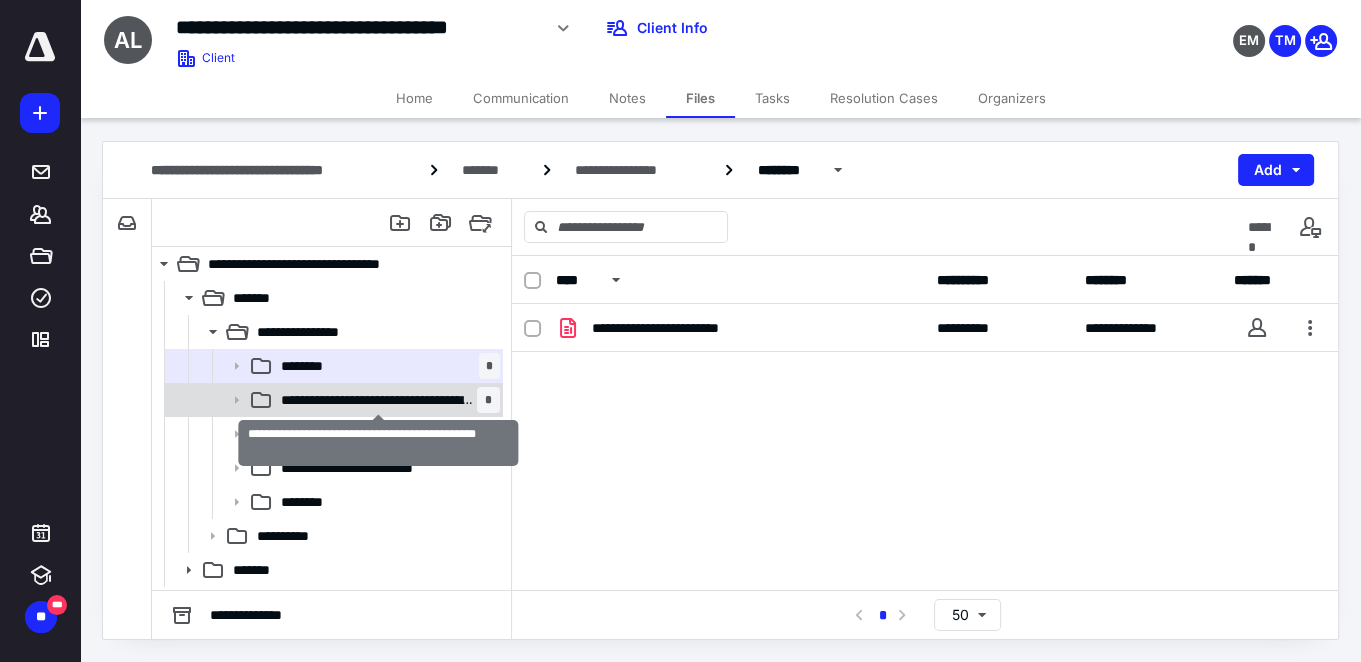 click on "**********" at bounding box center (379, 400) 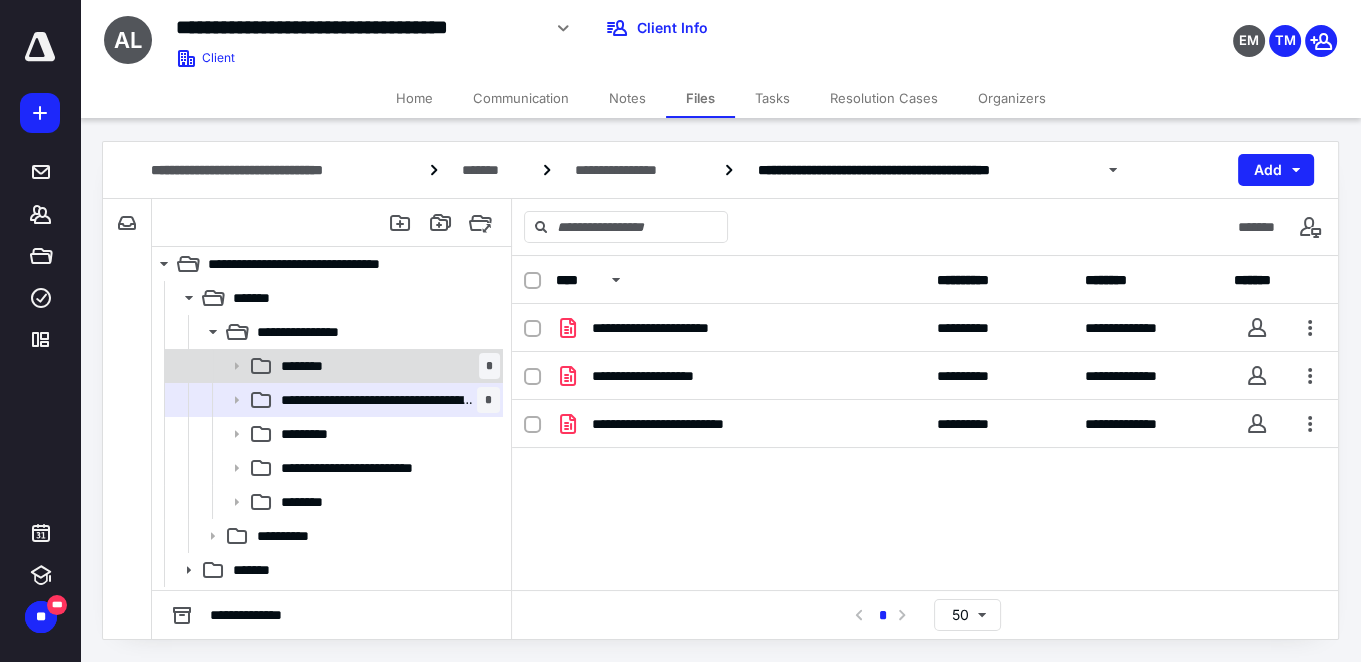 click on "******** *" at bounding box center [386, 366] 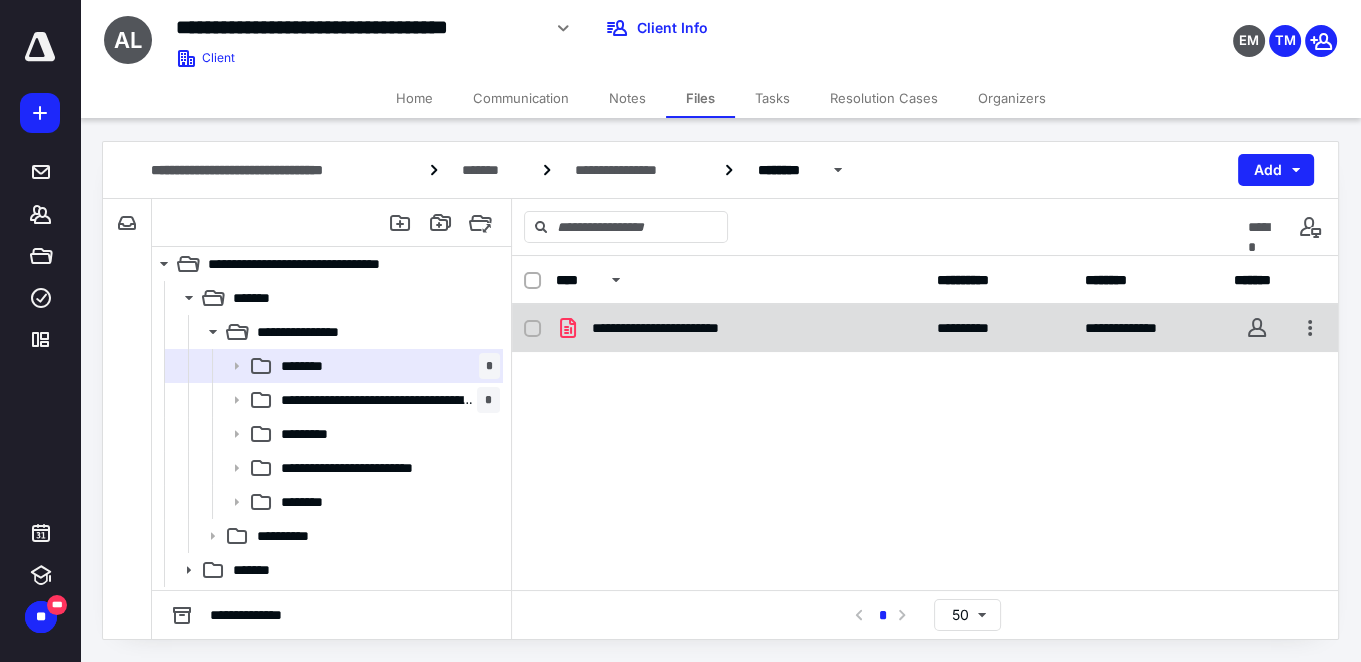 click on "**********" at bounding box center (677, 328) 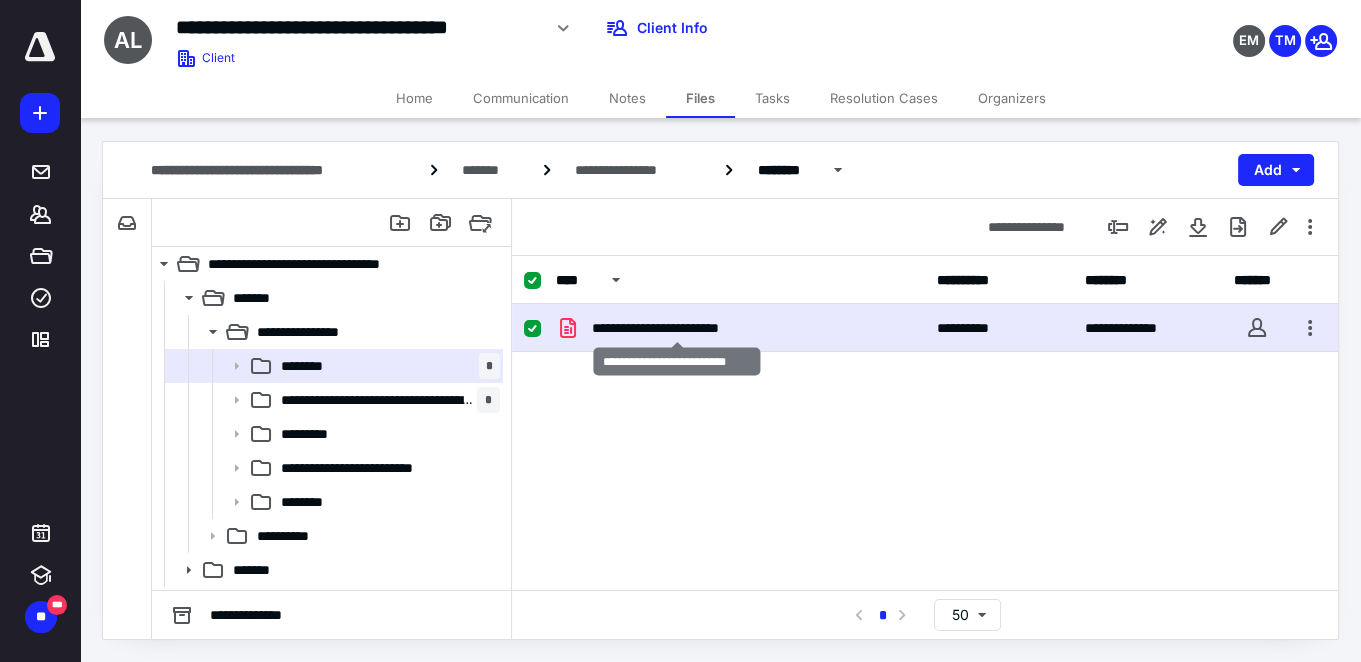 click on "**********" at bounding box center (677, 328) 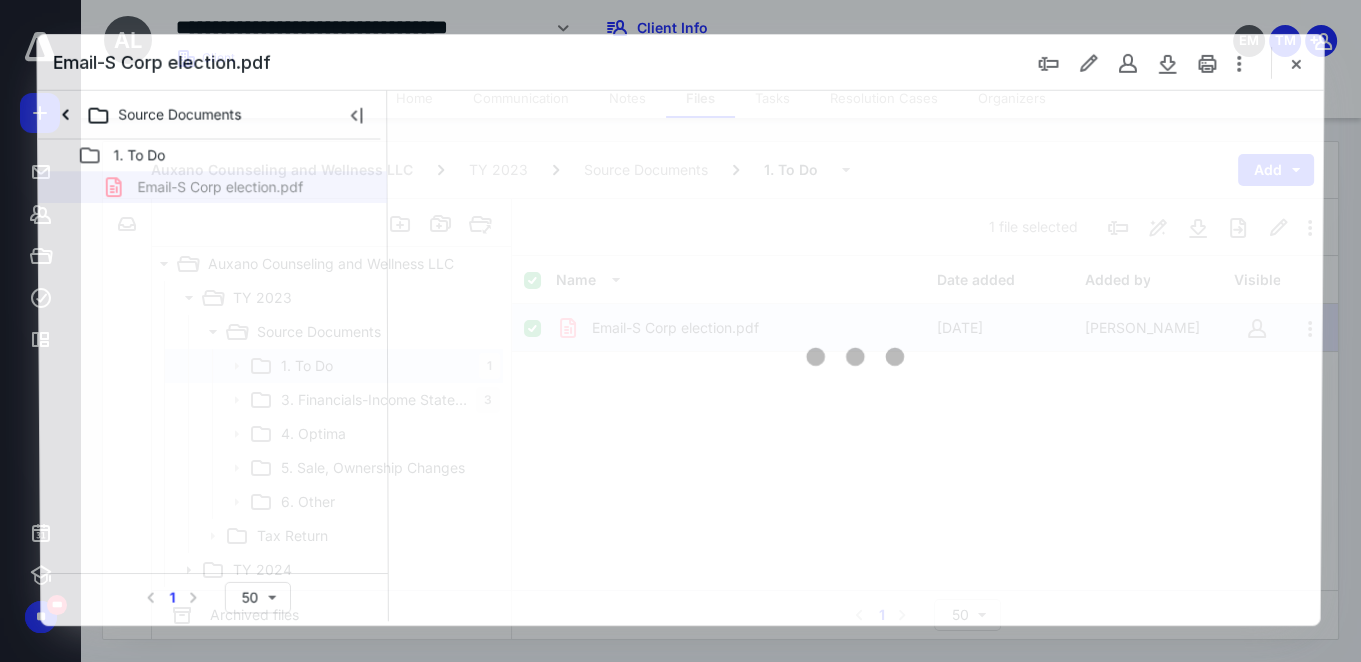 scroll, scrollTop: 0, scrollLeft: 0, axis: both 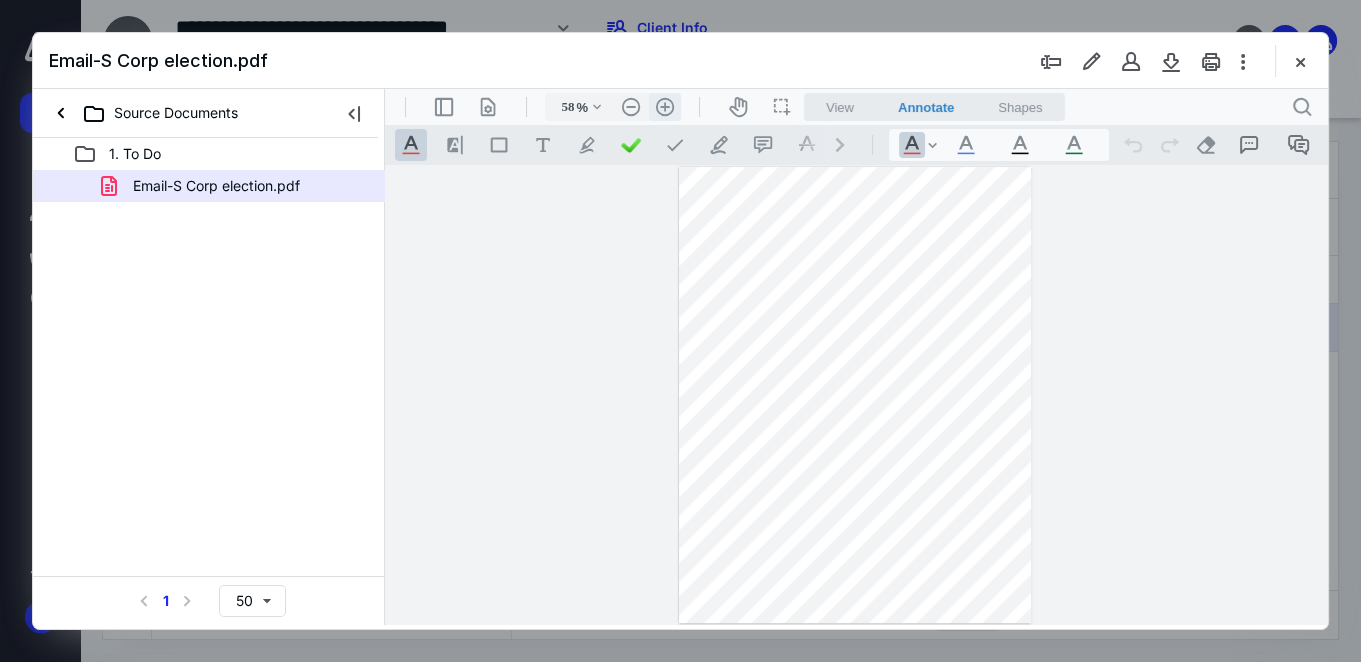 click on ".cls-1{fill:#abb0c4;} icon - header - zoom - in - line" at bounding box center (665, 107) 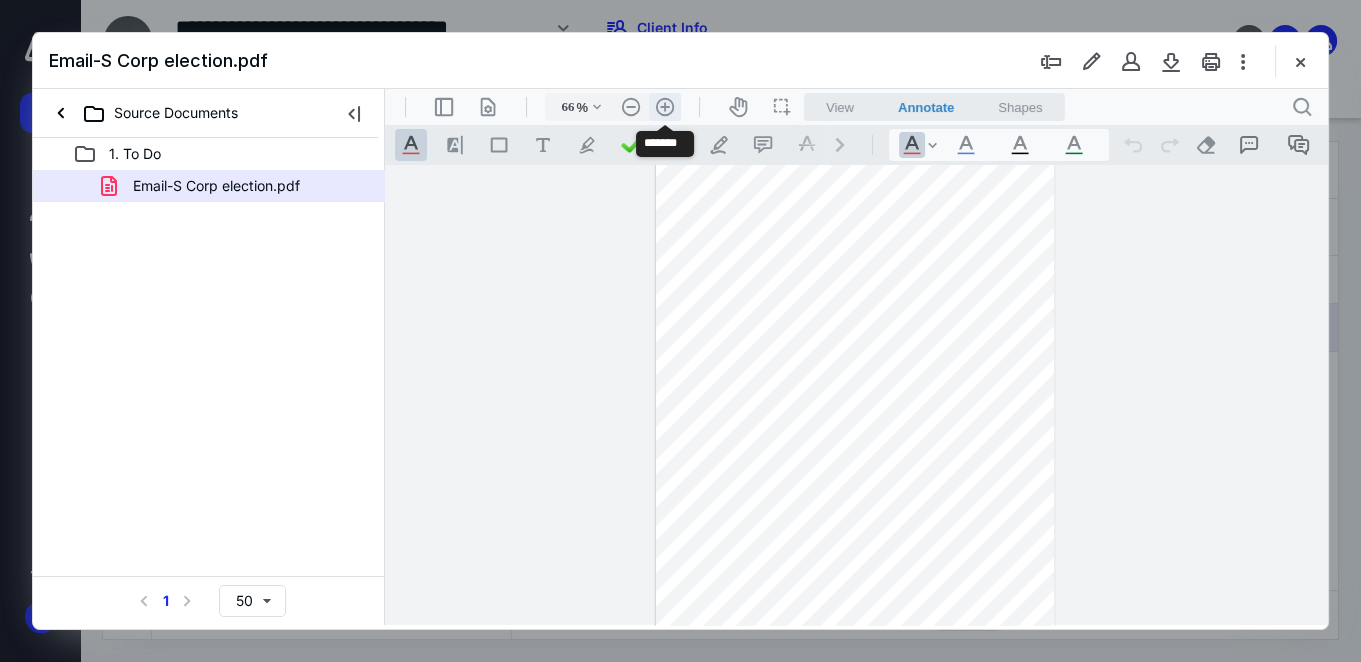 click on ".cls-1{fill:#abb0c4;} icon - header - zoom - in - line" at bounding box center [665, 107] 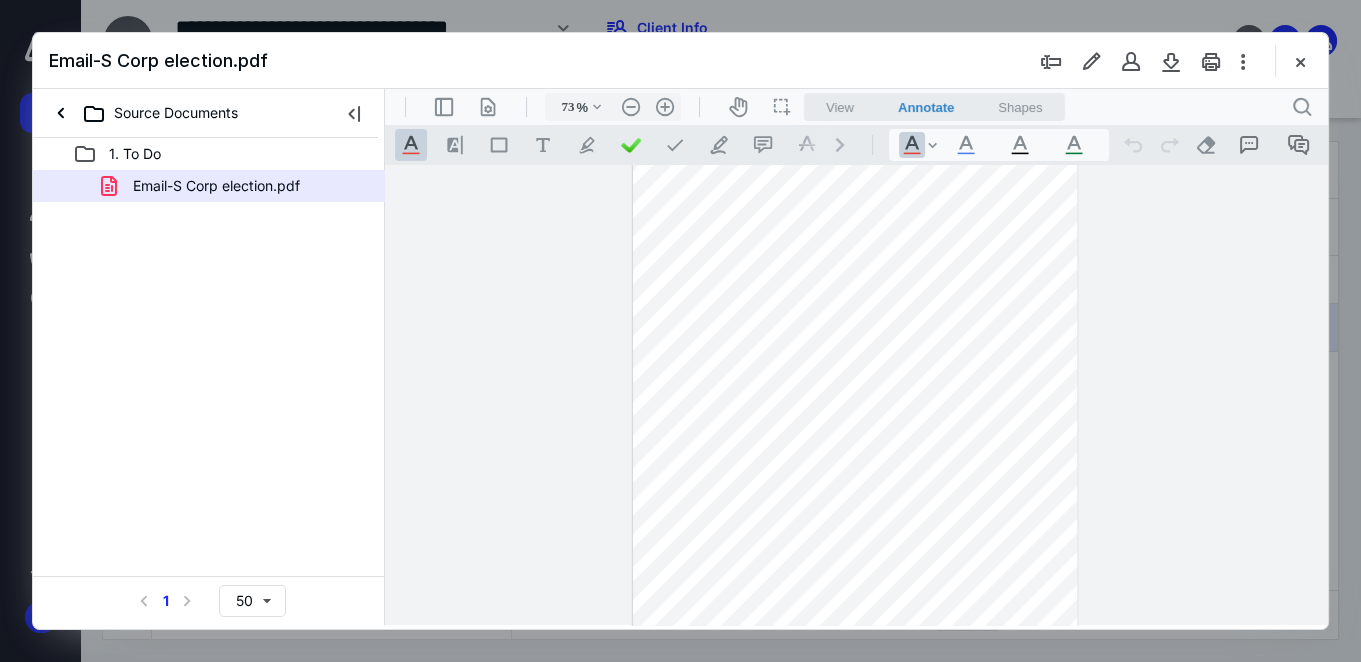 scroll, scrollTop: 0, scrollLeft: 0, axis: both 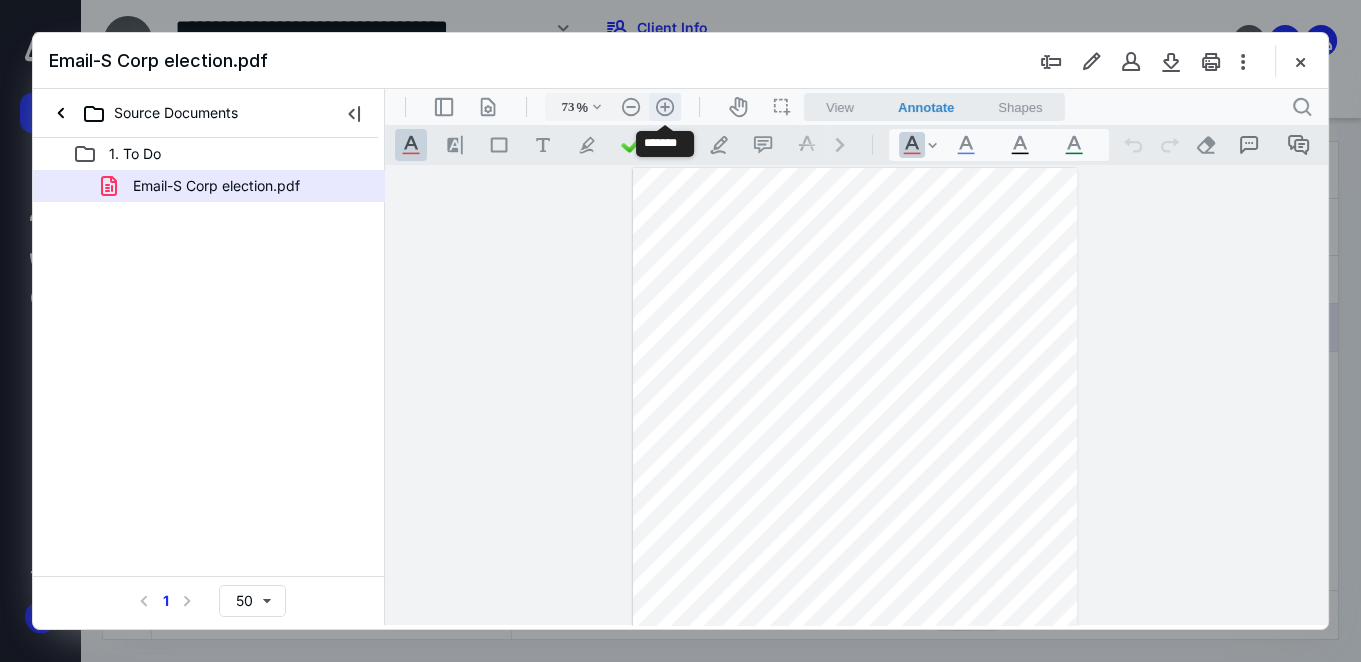 click on ".cls-1{fill:#abb0c4;} icon - header - zoom - in - line" at bounding box center [665, 107] 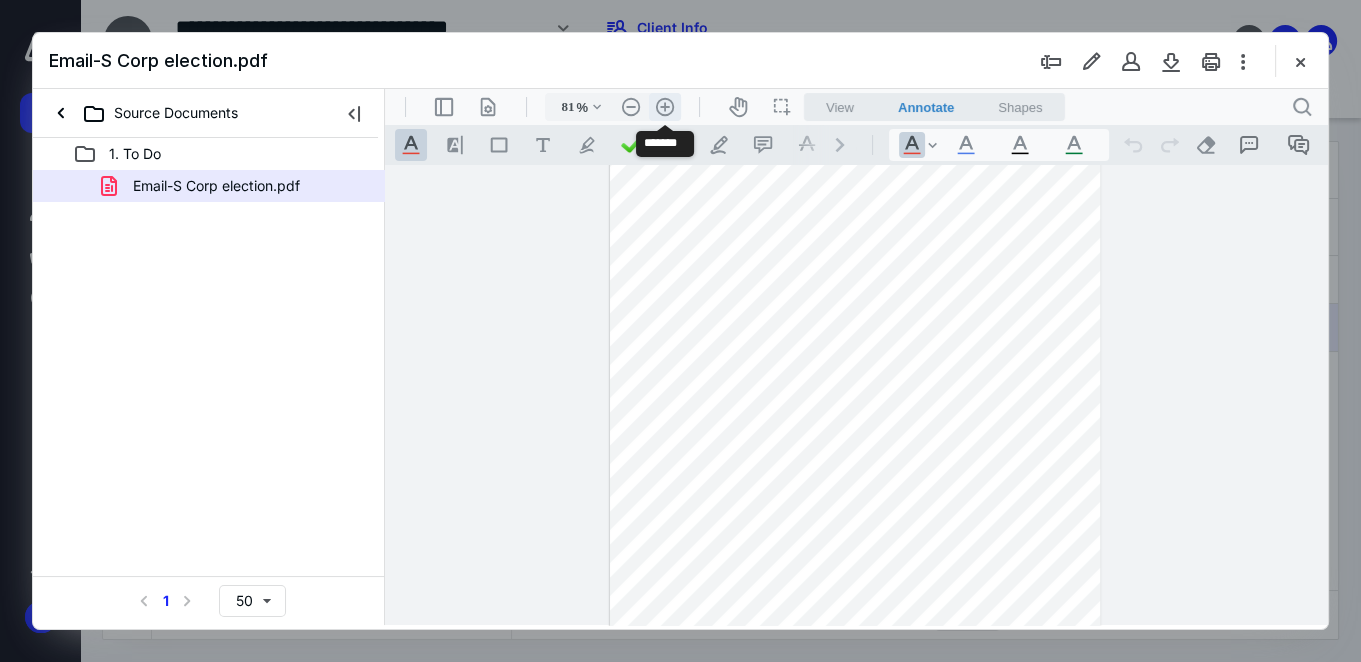 click on ".cls-1{fill:#abb0c4;} icon - header - zoom - in - line" at bounding box center (665, 107) 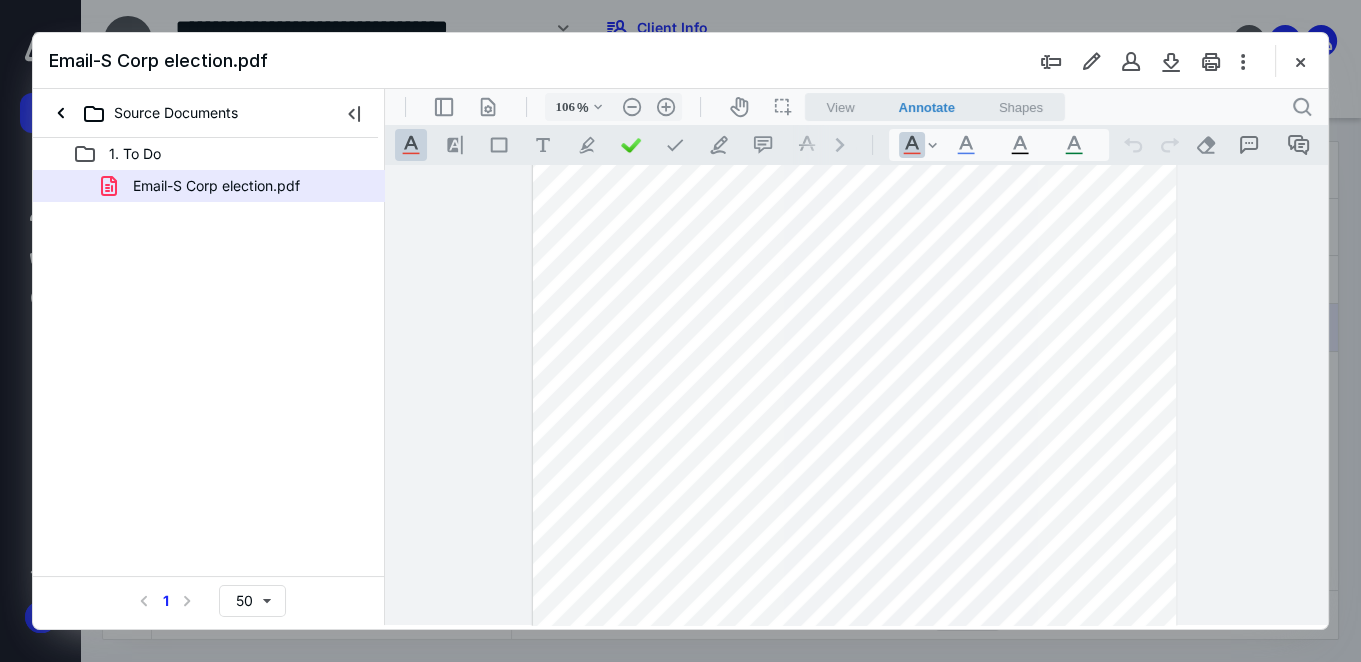 scroll, scrollTop: 0, scrollLeft: 0, axis: both 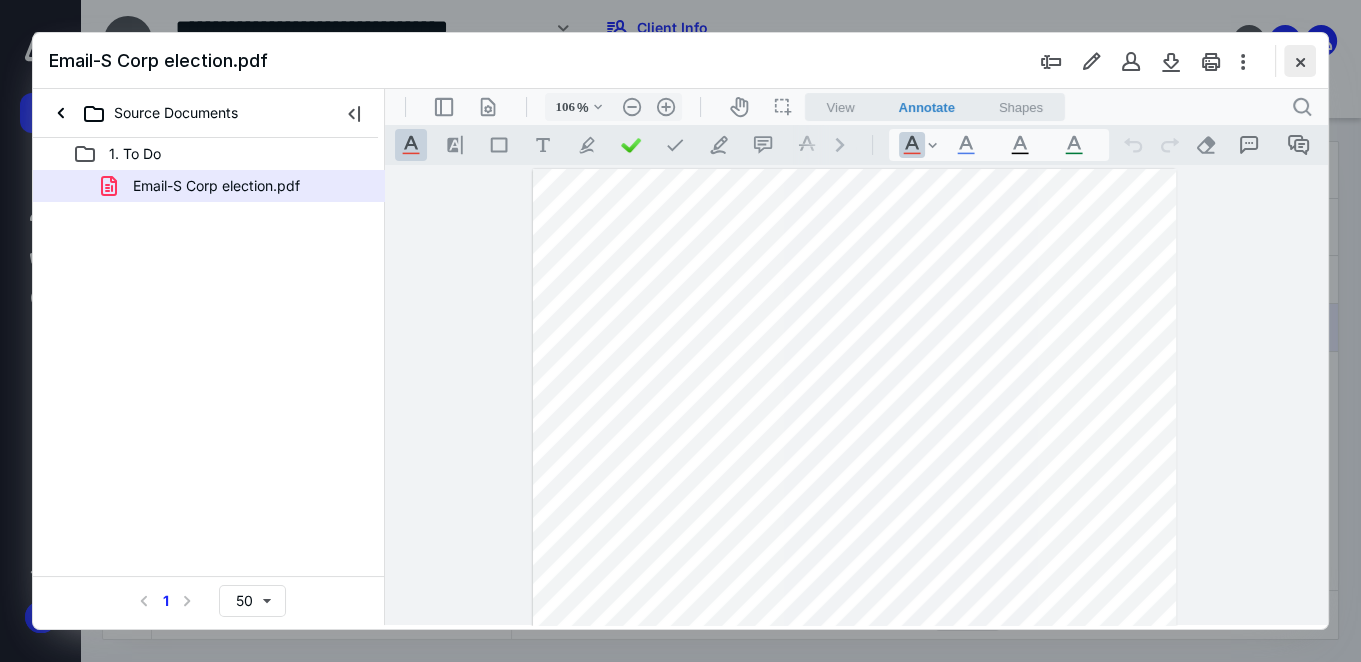 click at bounding box center [1300, 61] 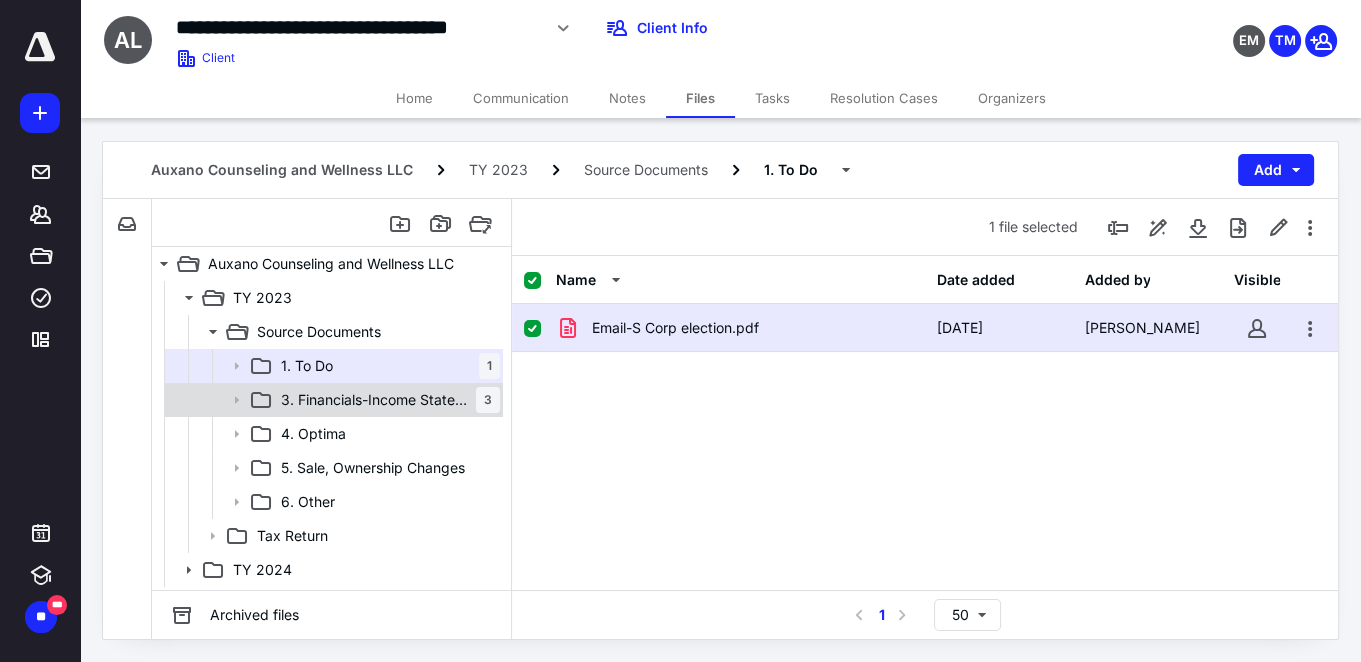 click on "3. Financials-Income Statement & Balance Sheet" at bounding box center [378, 400] 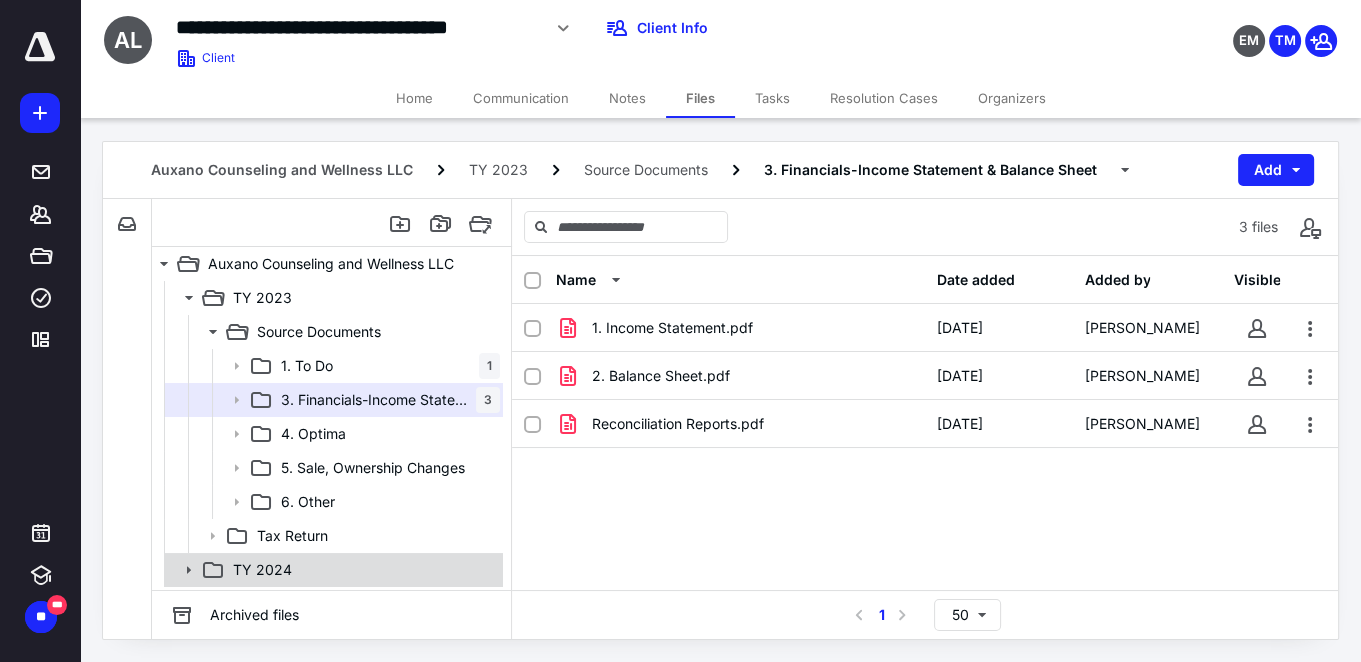 click 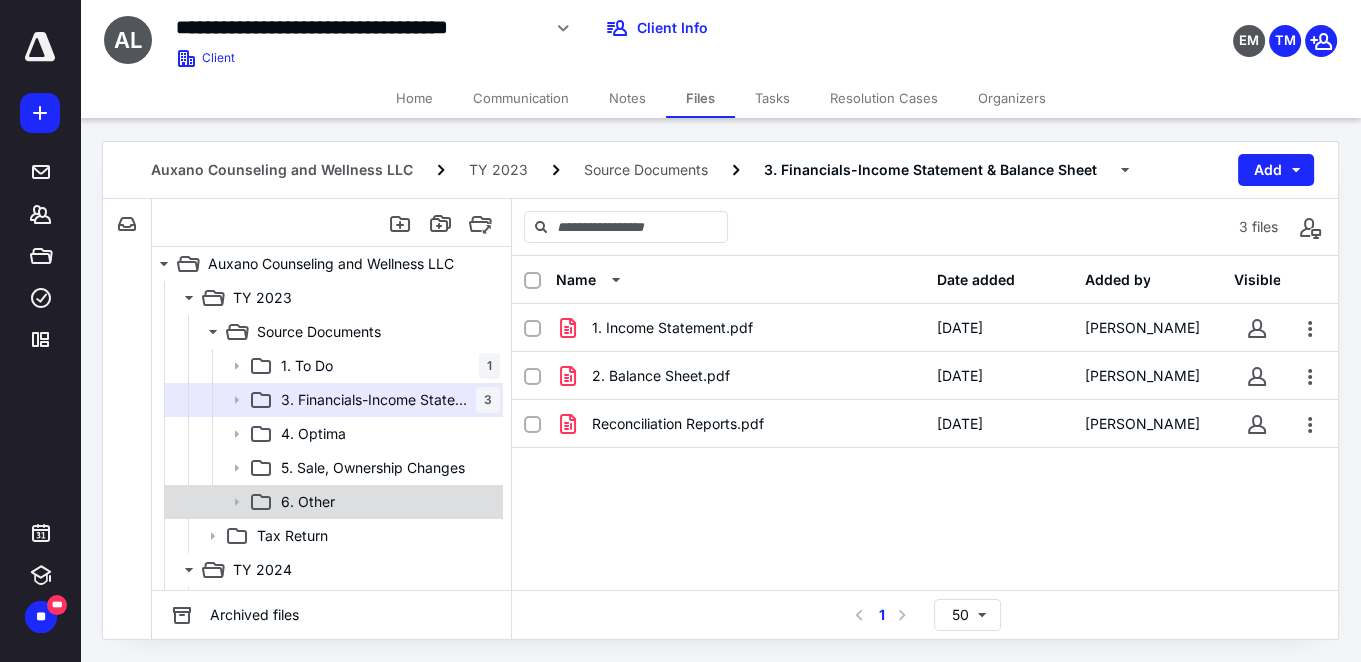 scroll, scrollTop: 97, scrollLeft: 0, axis: vertical 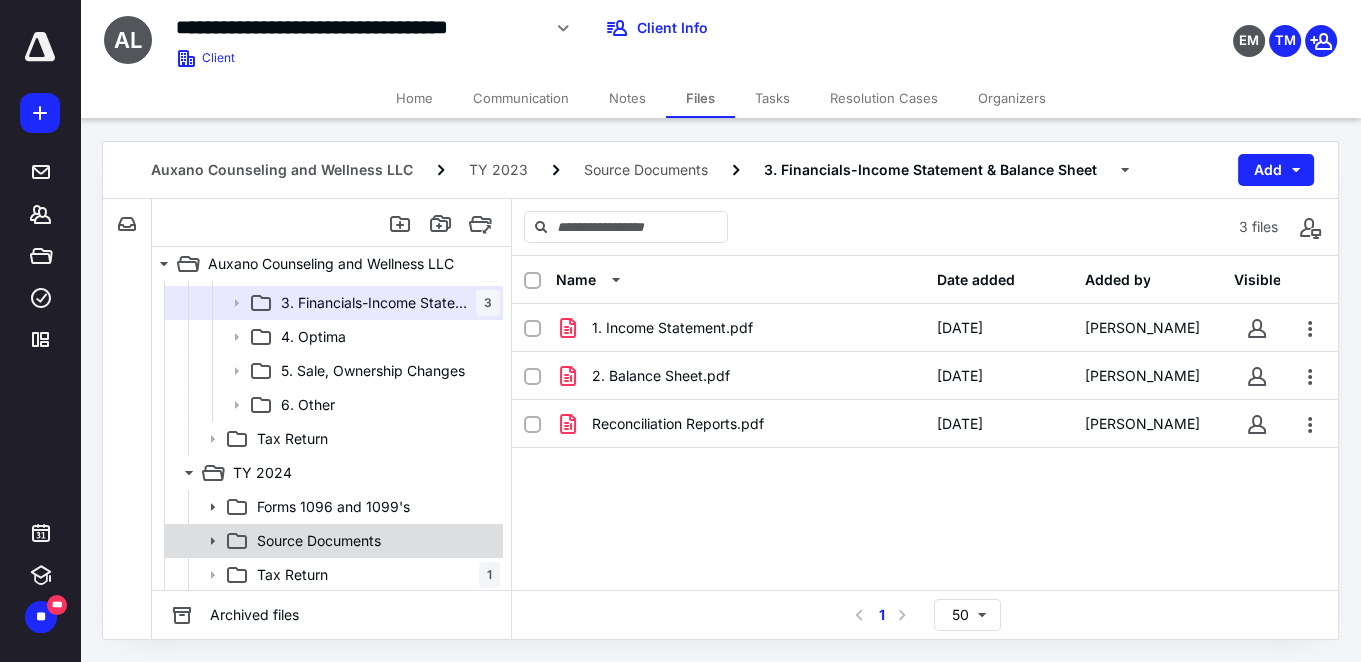 click 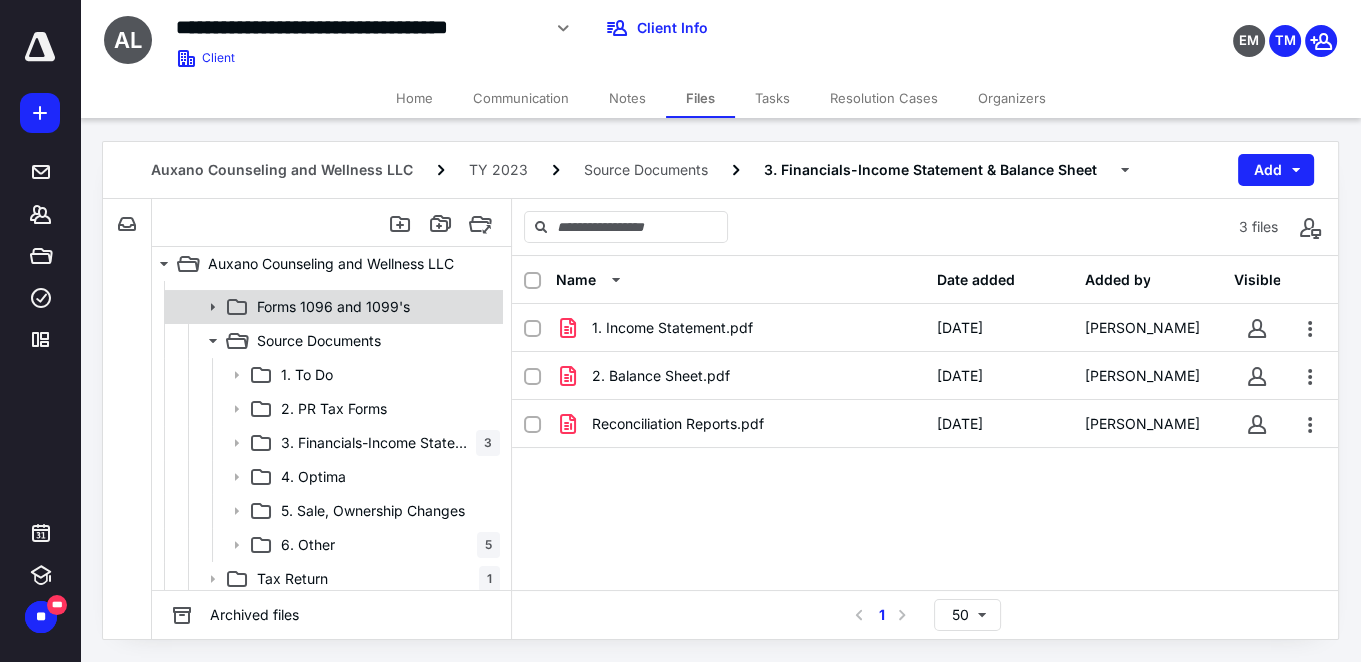 scroll, scrollTop: 301, scrollLeft: 0, axis: vertical 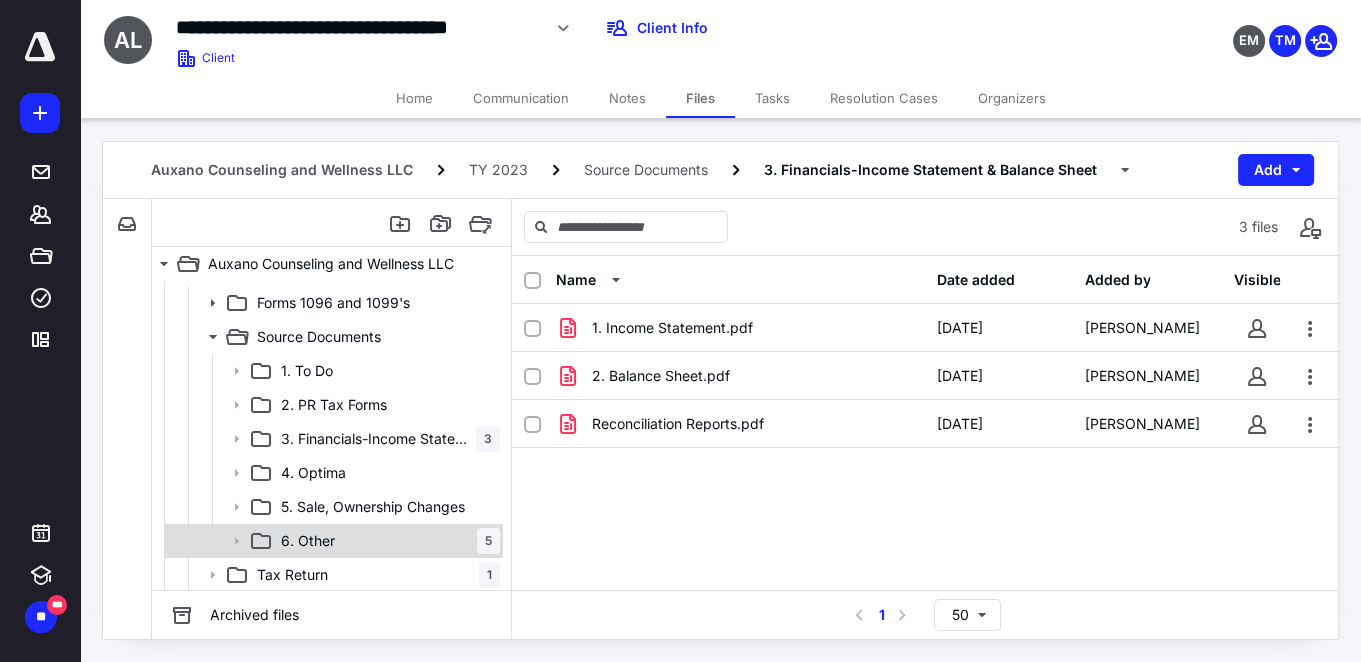 click on "6. Other 5" at bounding box center [386, 541] 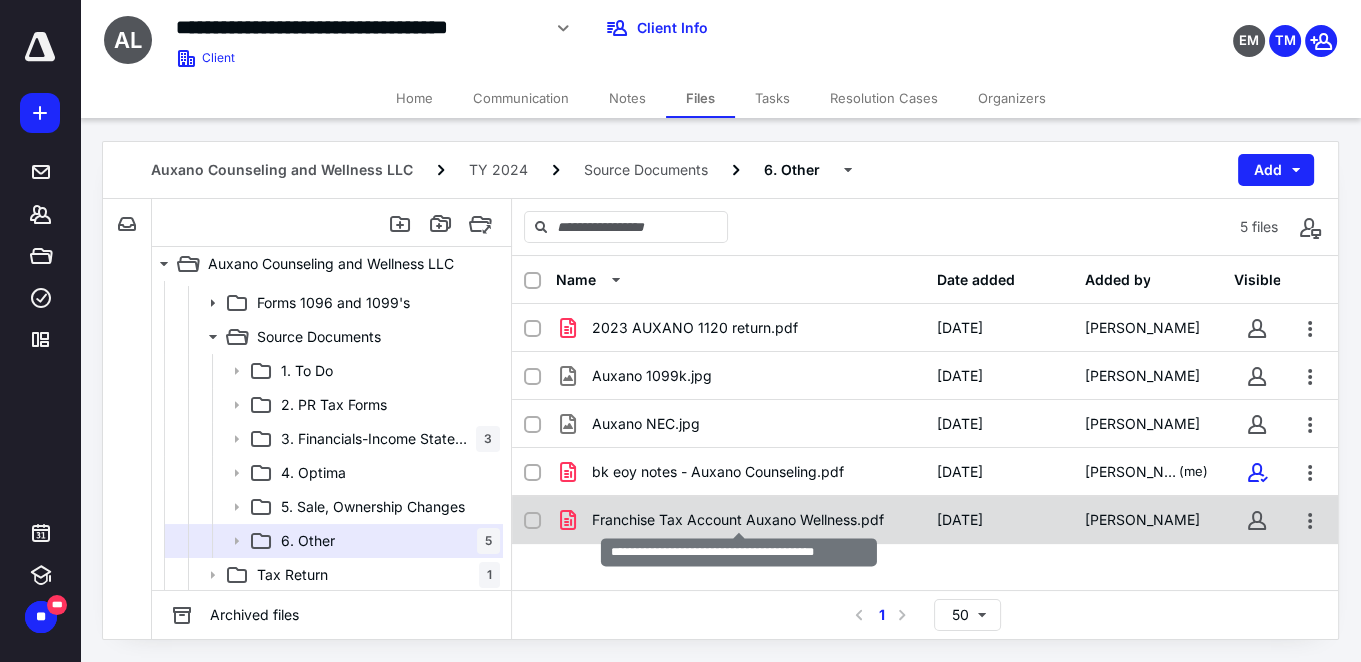 click on "Franchise Tax Account Auxano Wellness.pdf" at bounding box center (738, 520) 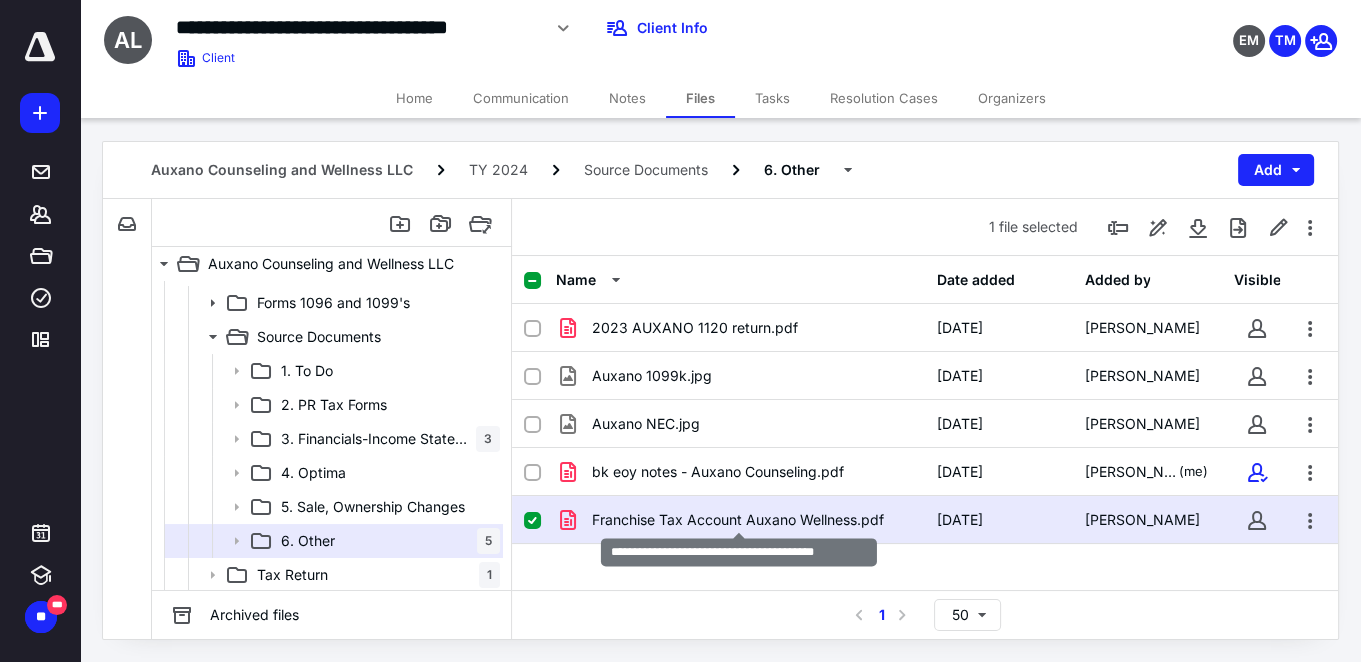 click on "Franchise Tax Account Auxano Wellness.pdf" at bounding box center (738, 520) 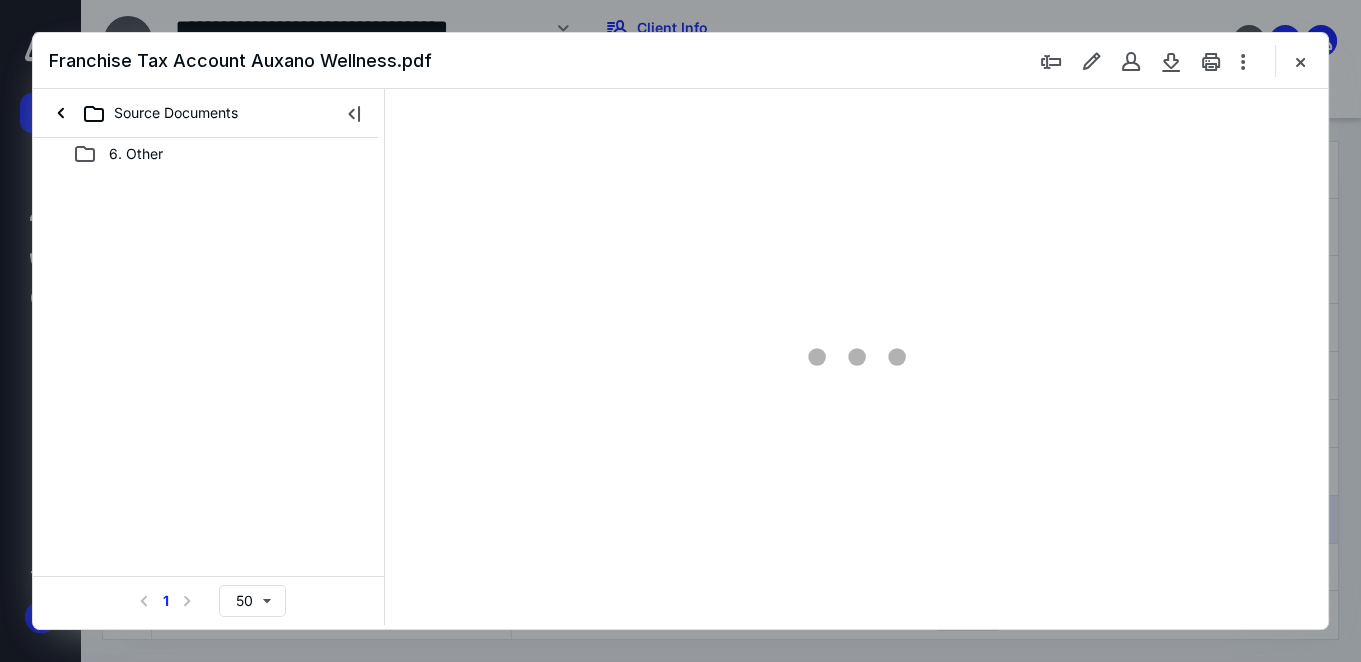 scroll, scrollTop: 0, scrollLeft: 0, axis: both 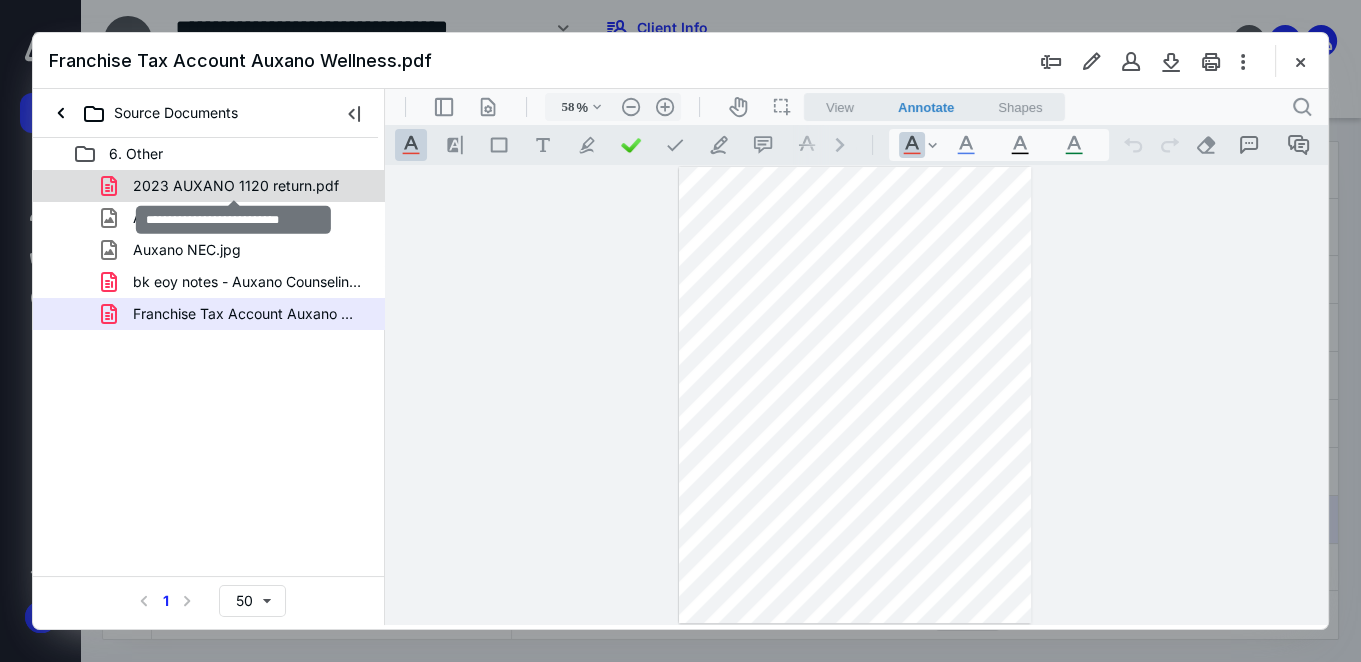 click on "2023 AUXANO 1120 return.pdf" at bounding box center [236, 186] 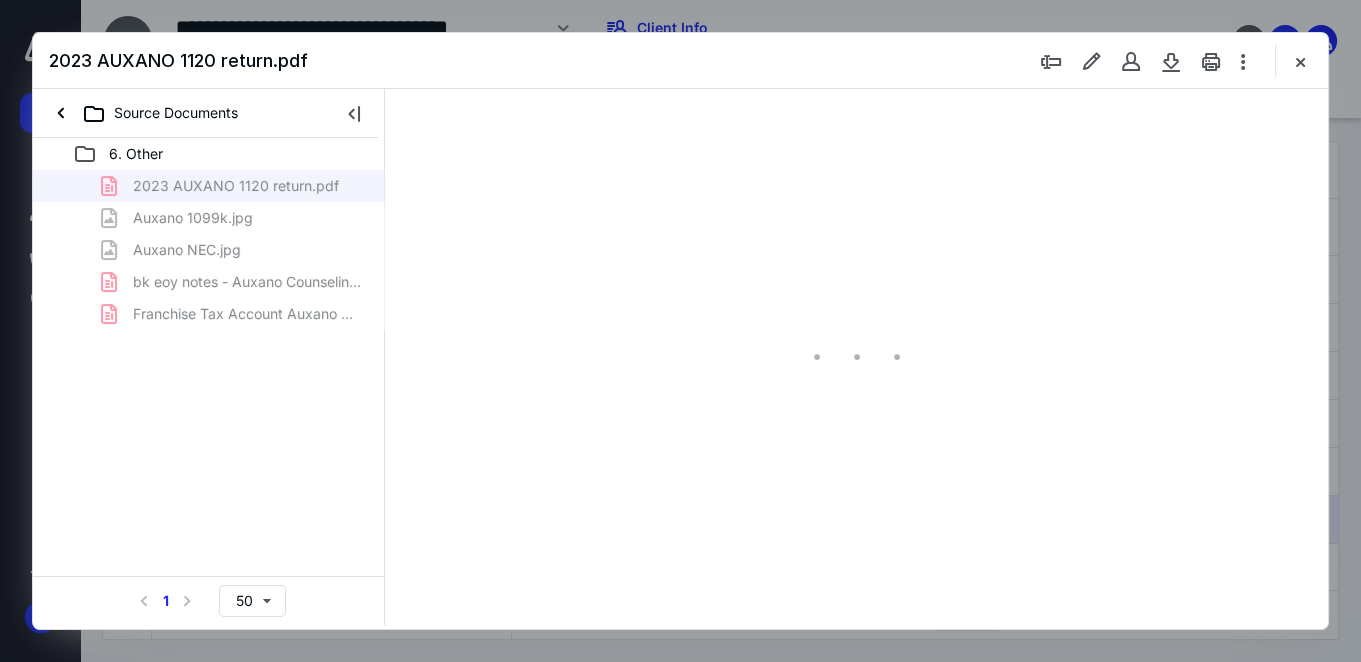type on "58" 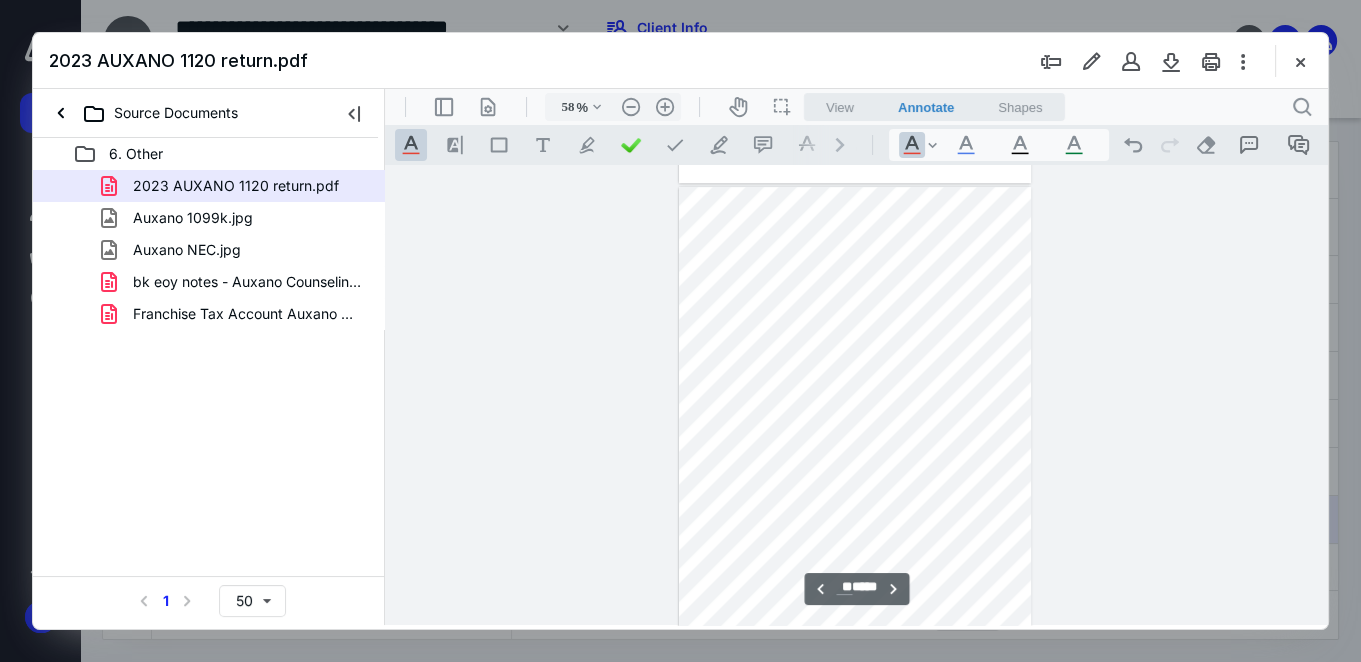 scroll, scrollTop: 10227, scrollLeft: 0, axis: vertical 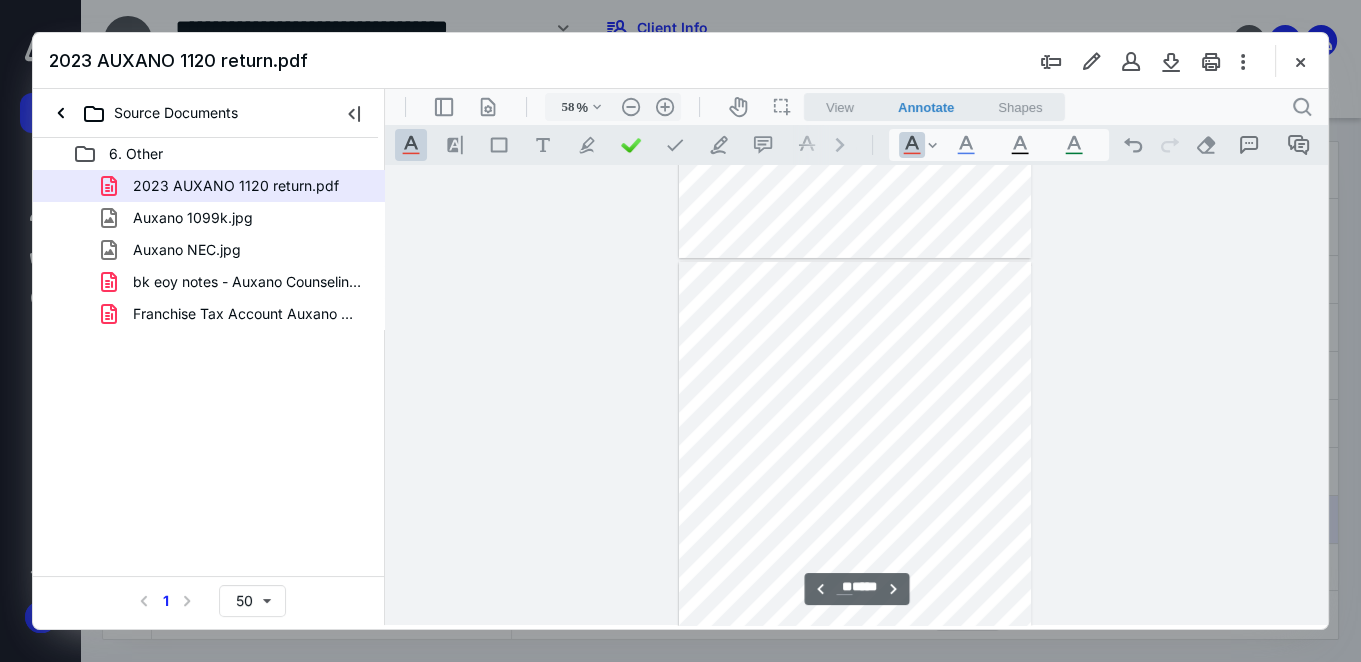 type on "**" 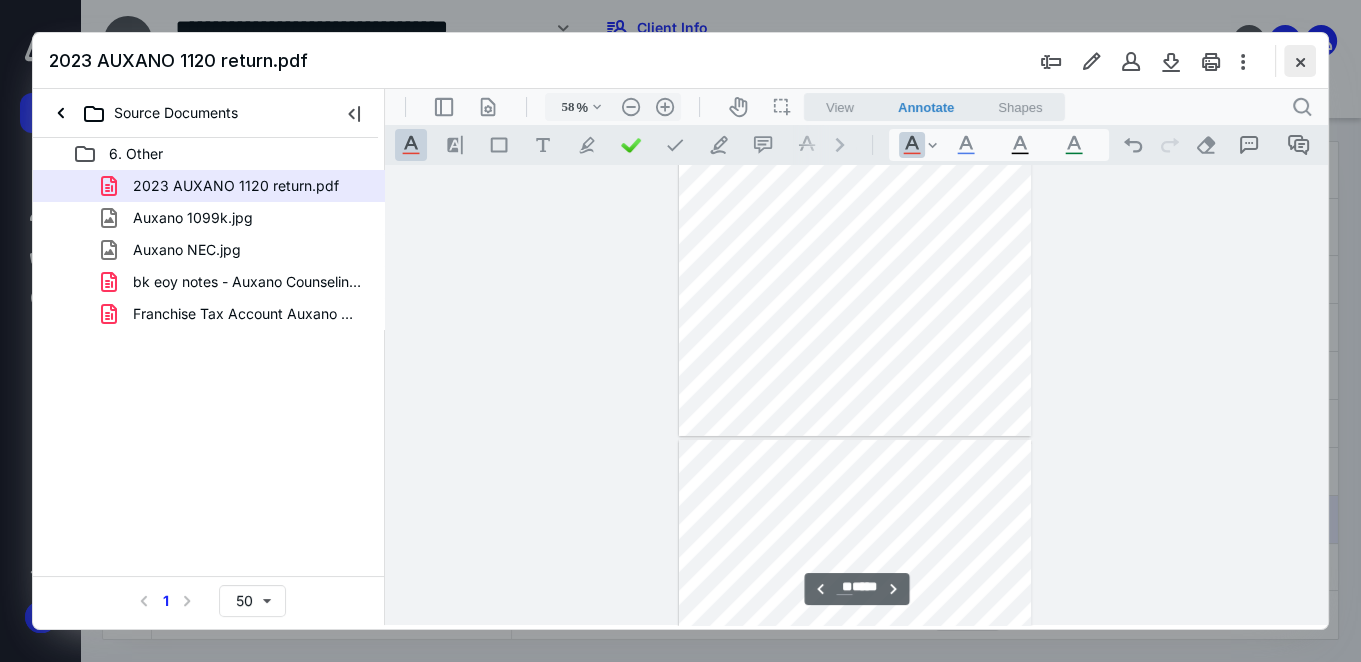 click at bounding box center (1300, 61) 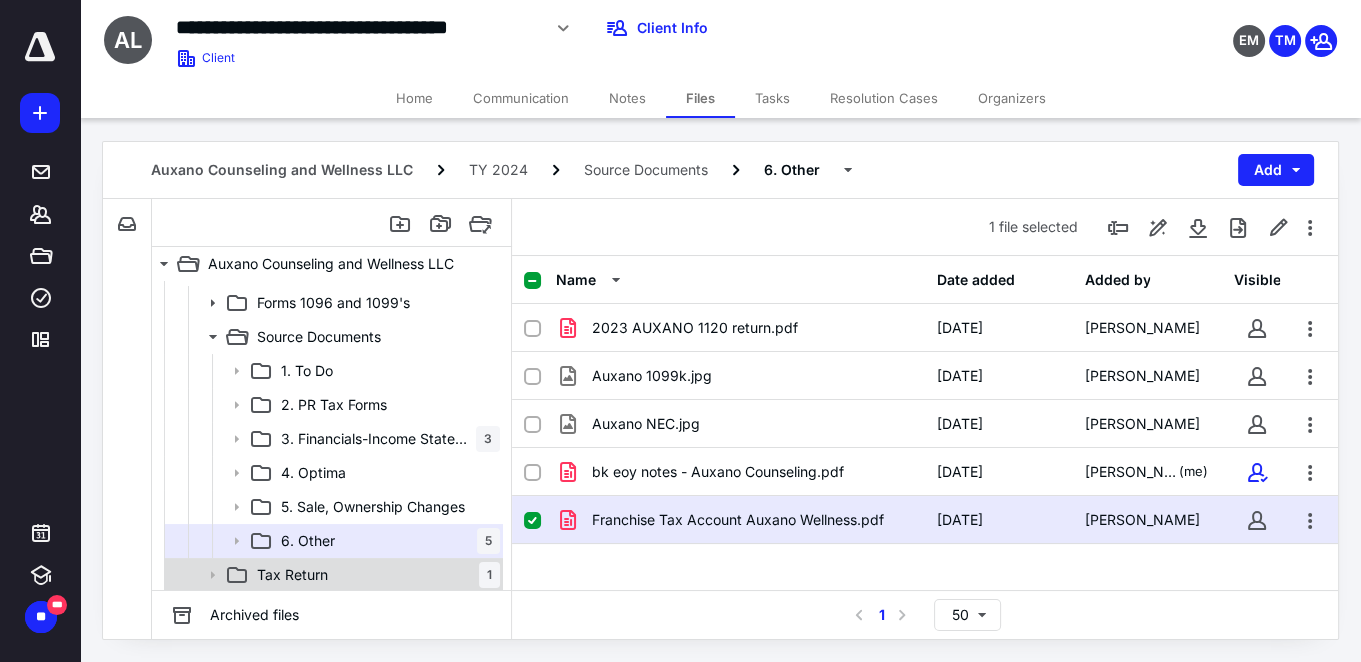 click on "Tax Return 1" at bounding box center (374, 575) 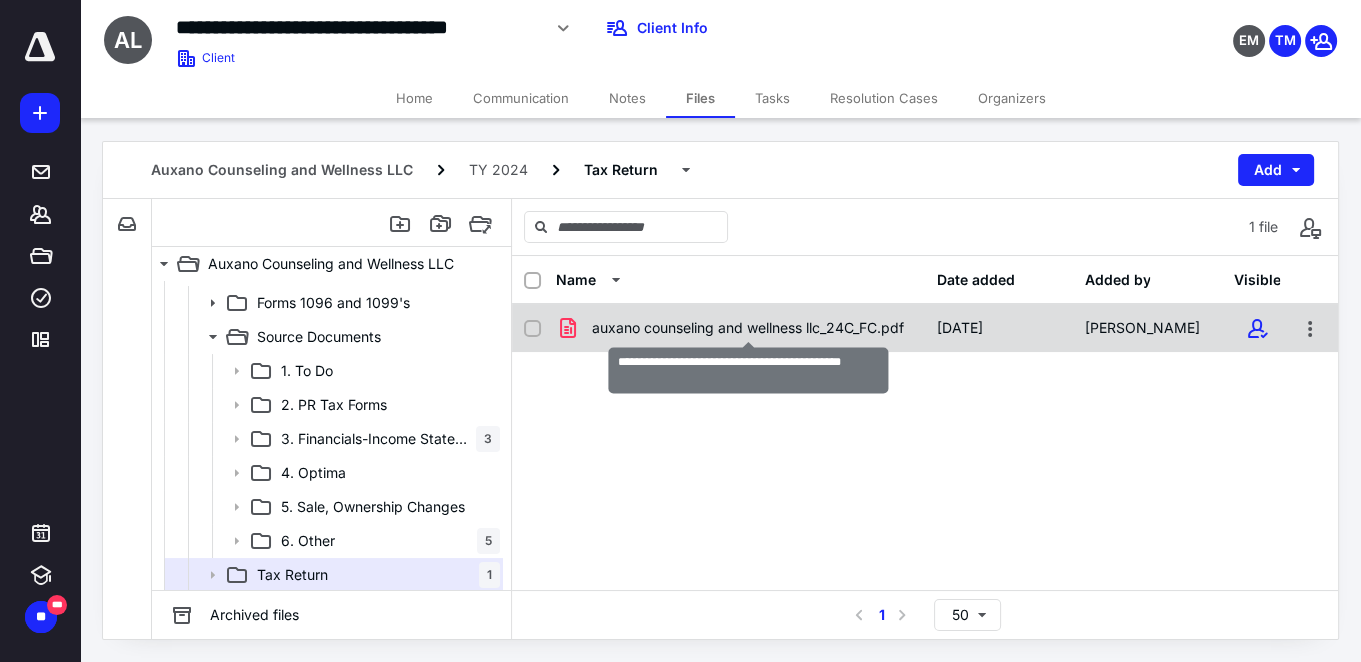 click on "auxano counseling and wellness llc_24C_FC.pdf" at bounding box center (748, 328) 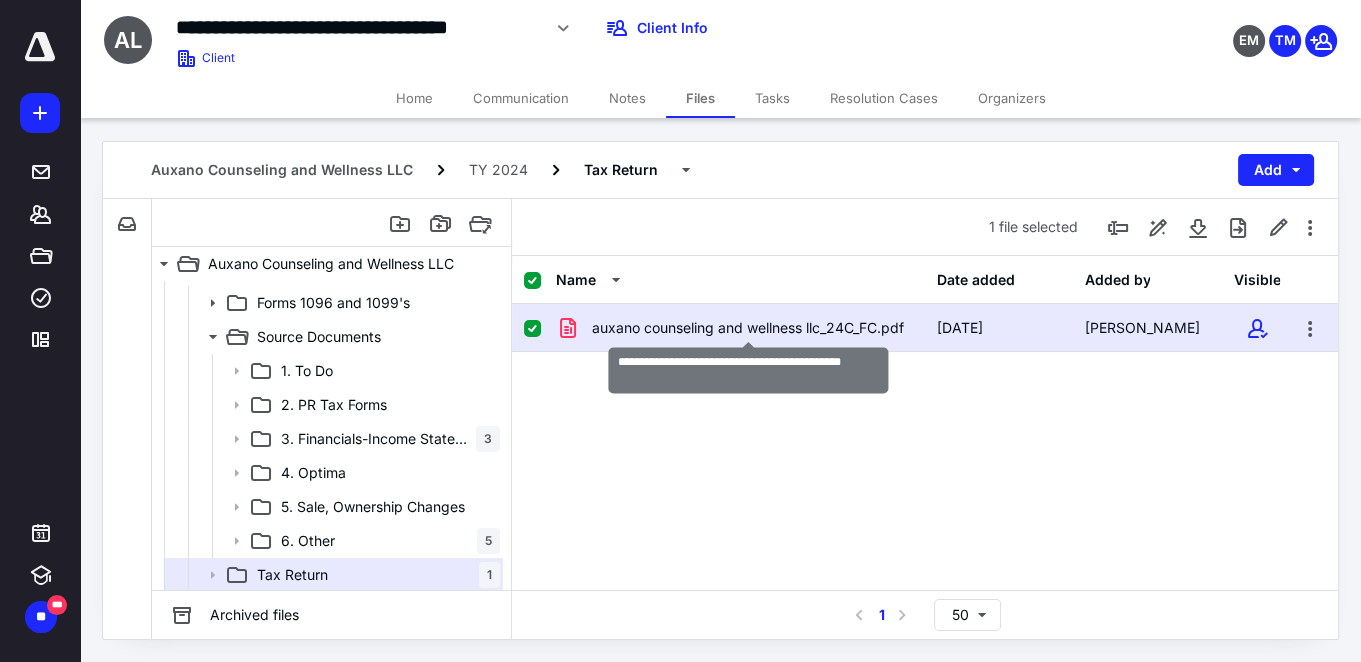 click on "auxano counseling and wellness llc_24C_FC.pdf" at bounding box center [748, 328] 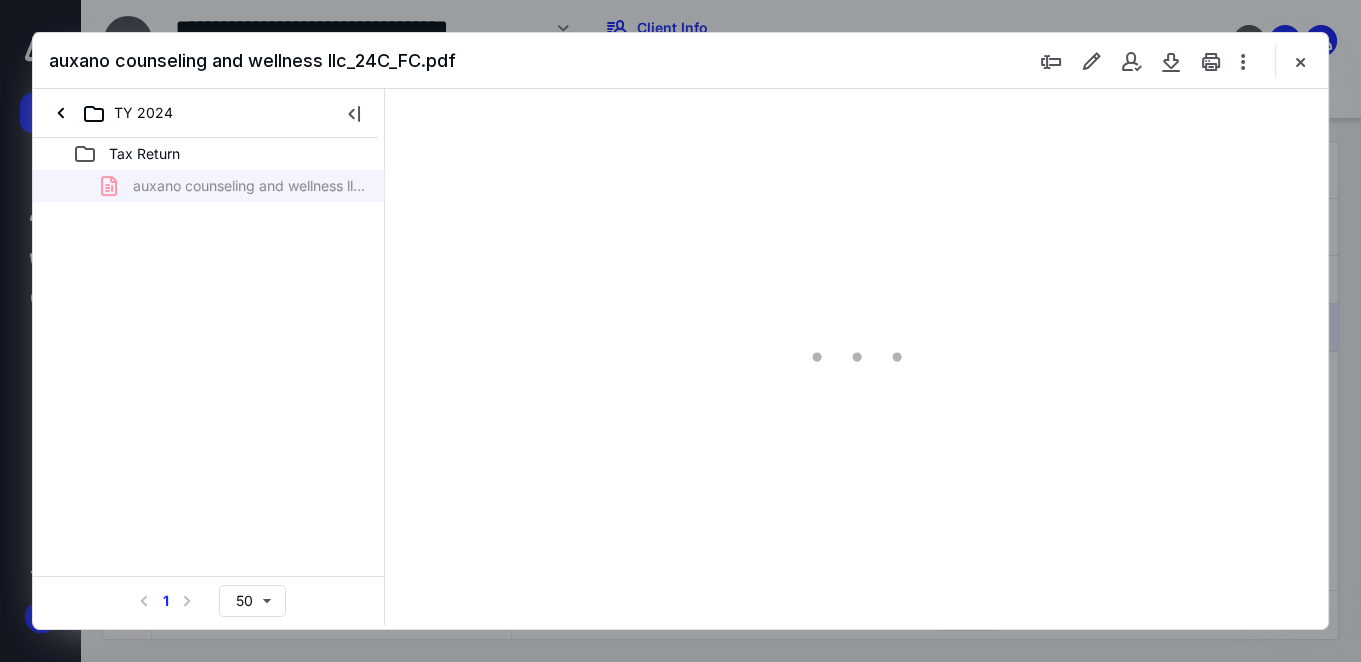 scroll, scrollTop: 0, scrollLeft: 0, axis: both 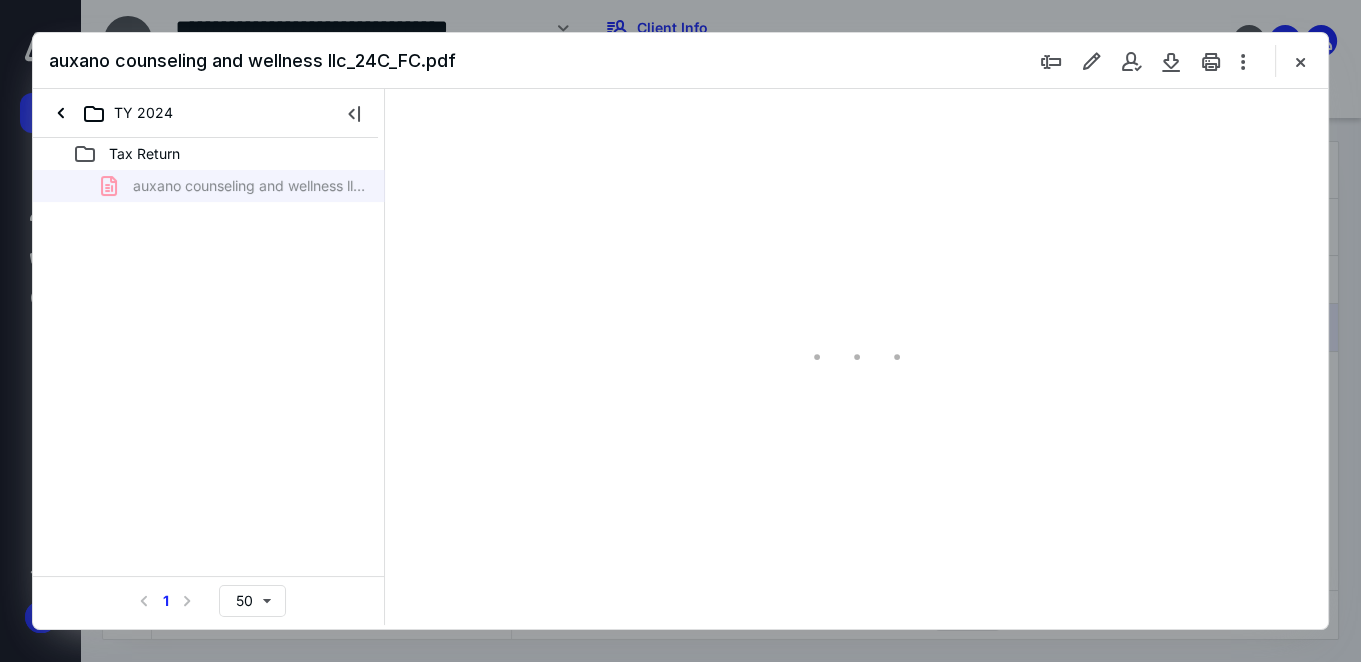 type on "75" 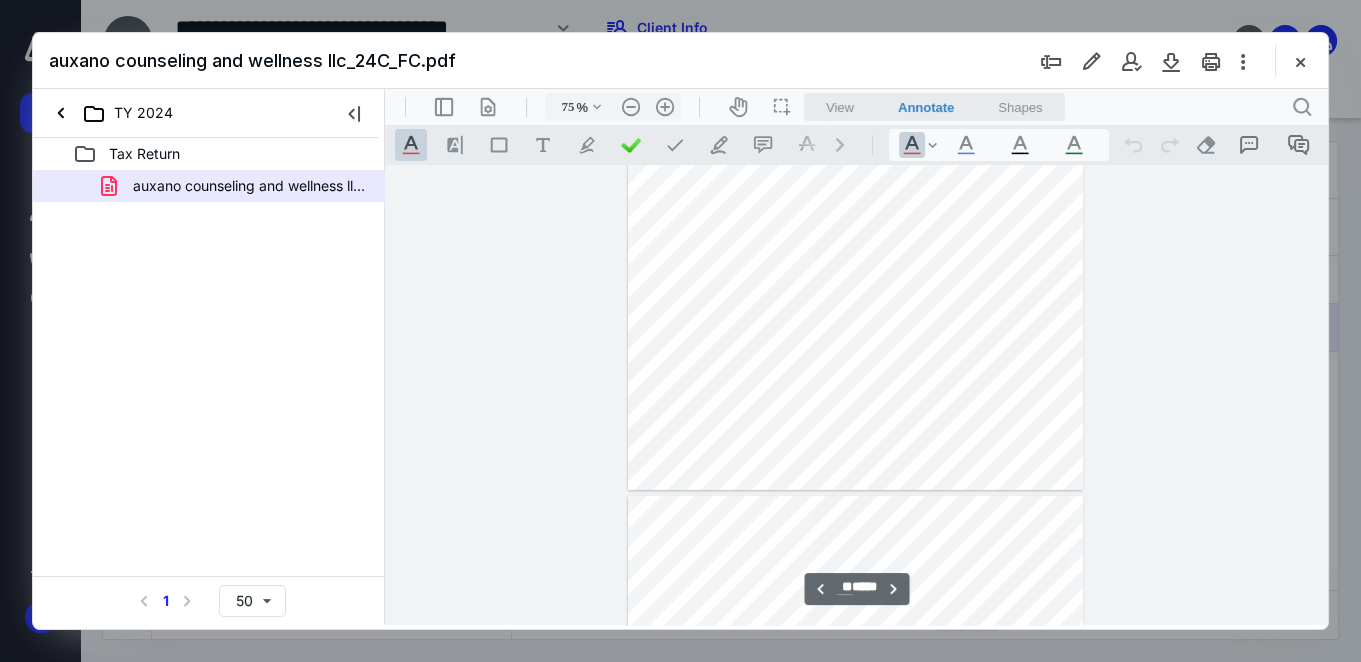 scroll, scrollTop: 14084, scrollLeft: 0, axis: vertical 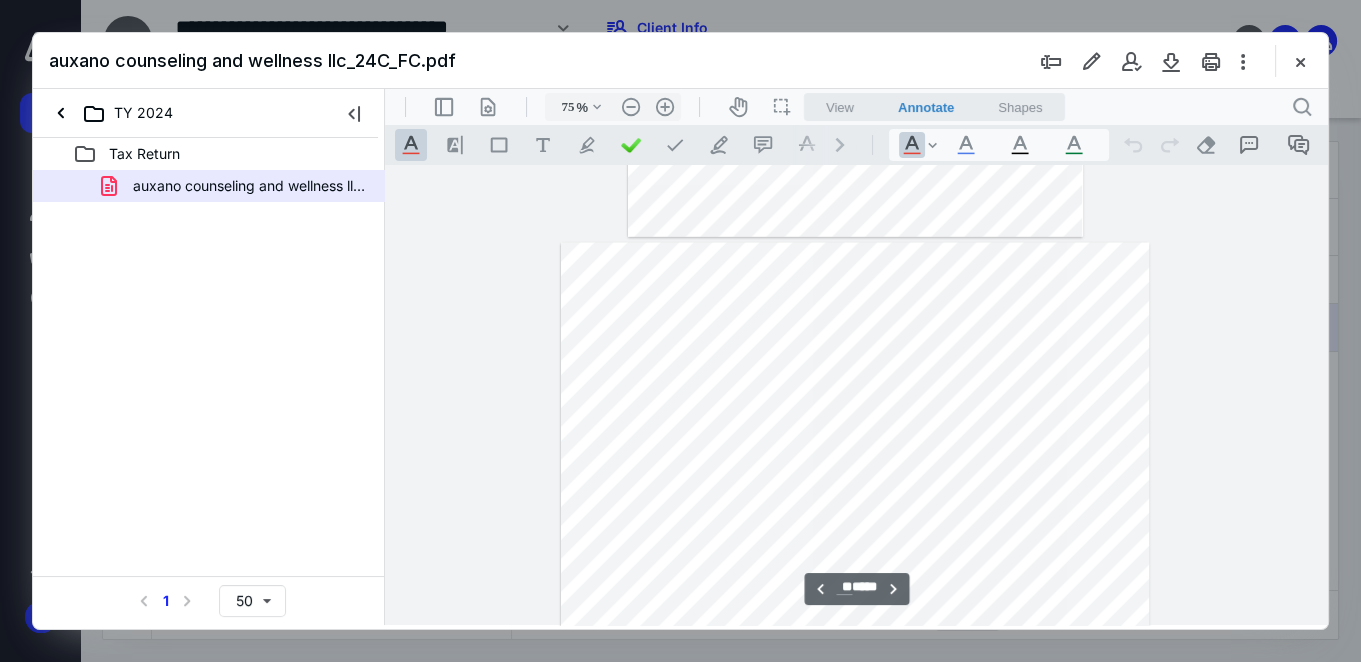 type on "**" 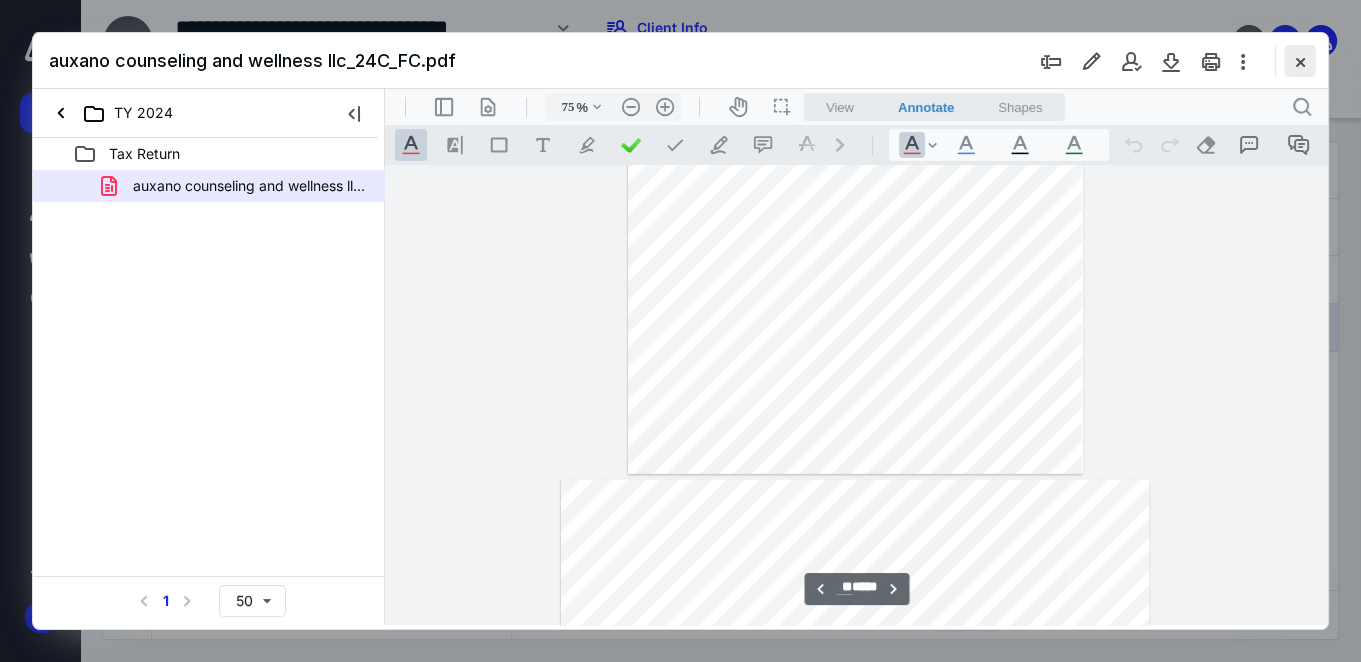 click at bounding box center [1300, 61] 